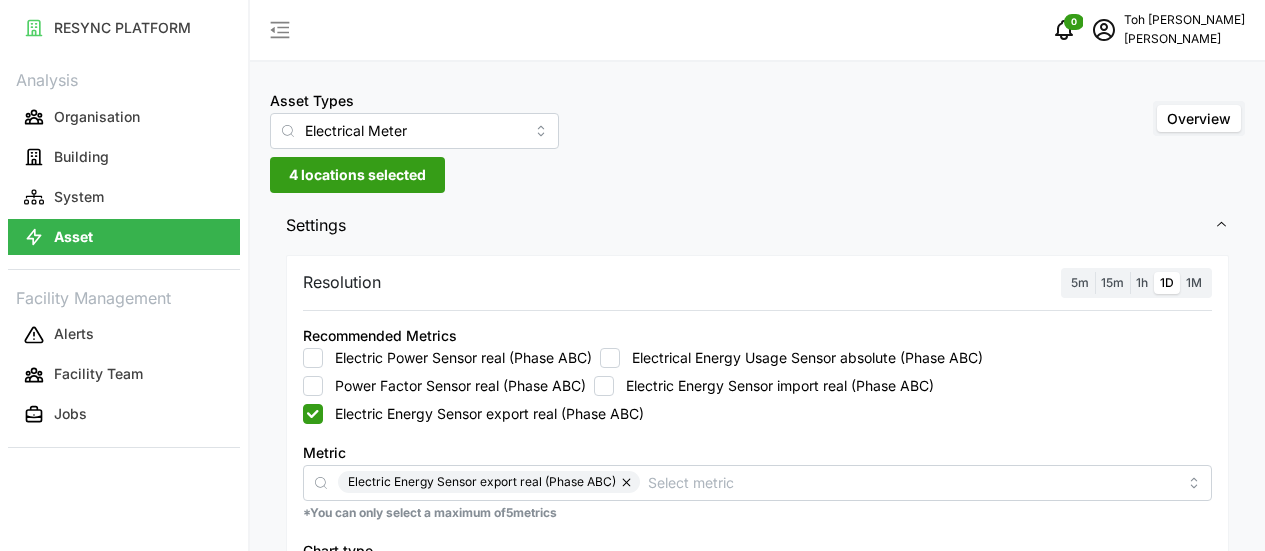scroll, scrollTop: 197, scrollLeft: 0, axis: vertical 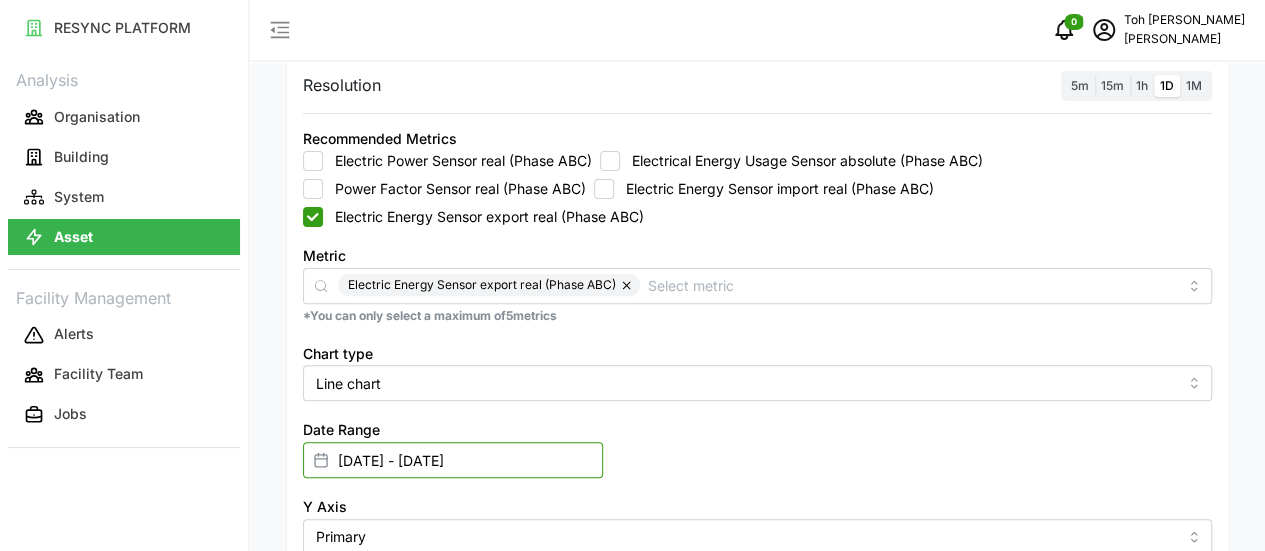 click on "[DATE] - [DATE]" at bounding box center (453, 460) 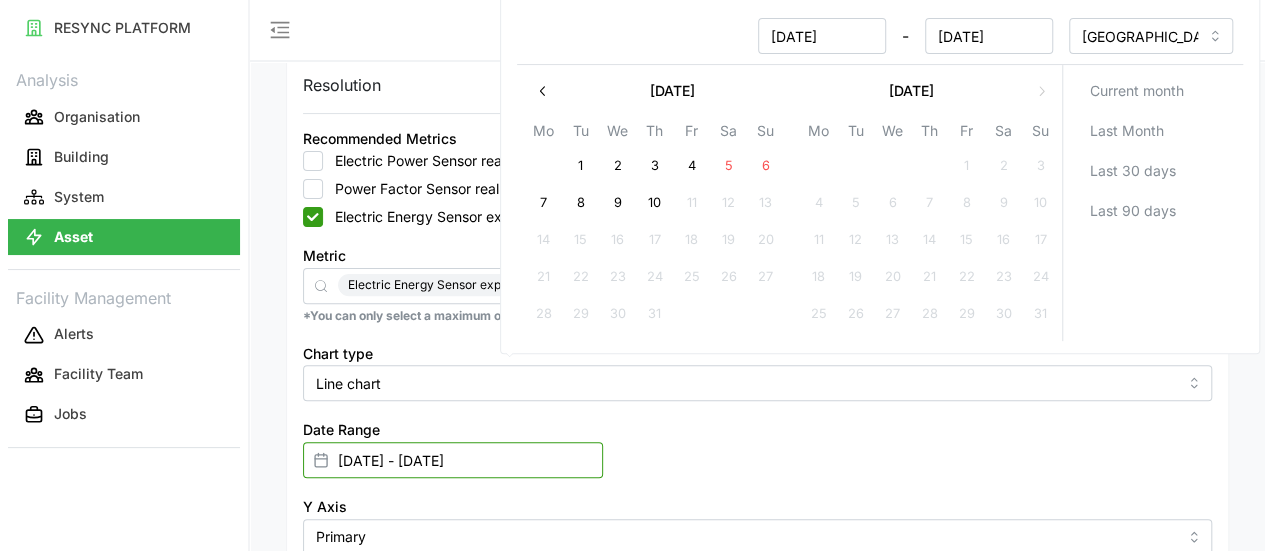 click on "[DATE] - [DATE]" at bounding box center [453, 460] 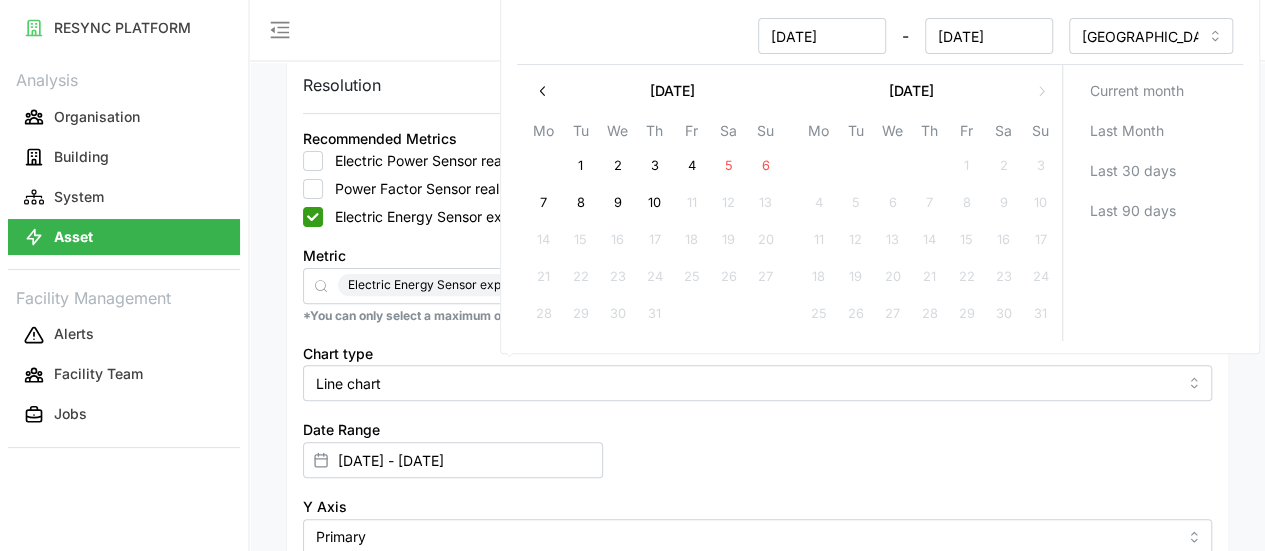 click at bounding box center (543, 91) 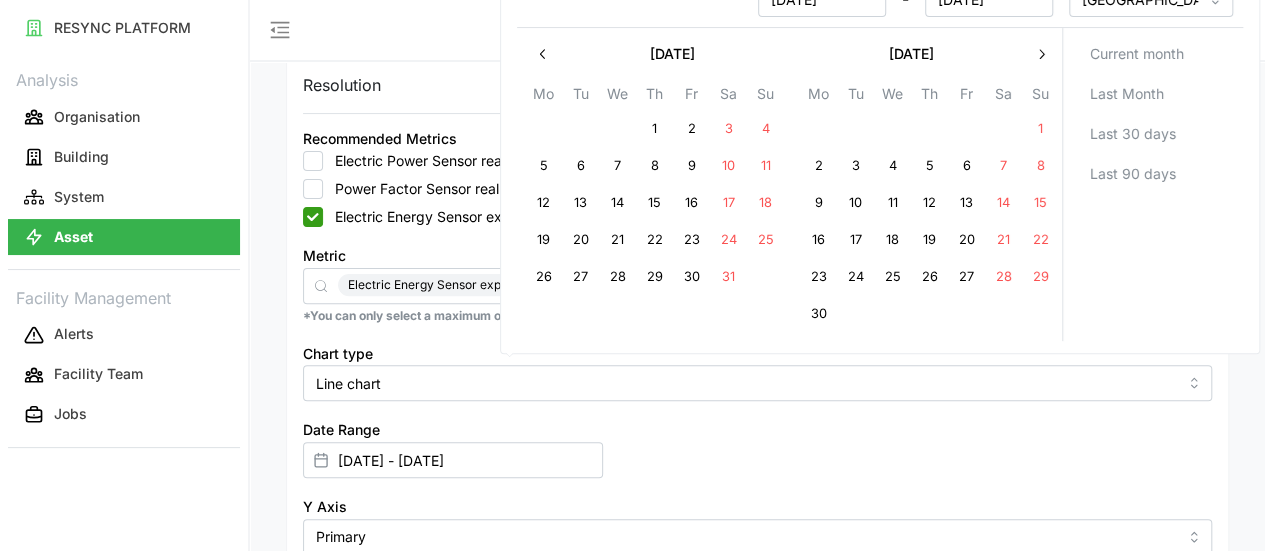 click at bounding box center (543, 54) 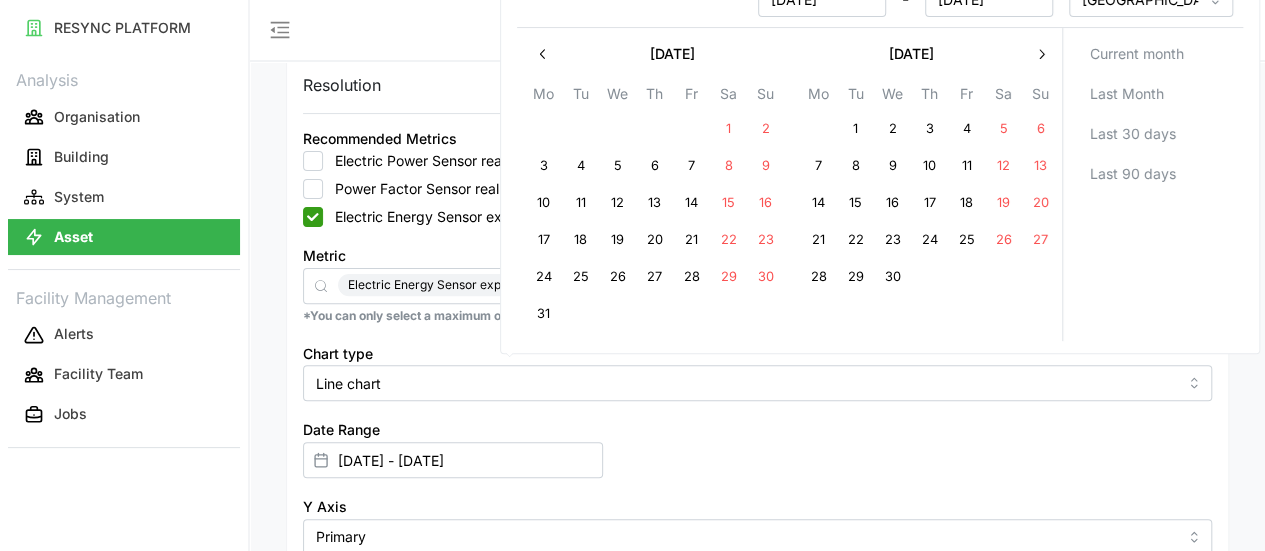 click on "14" at bounding box center (691, 204) 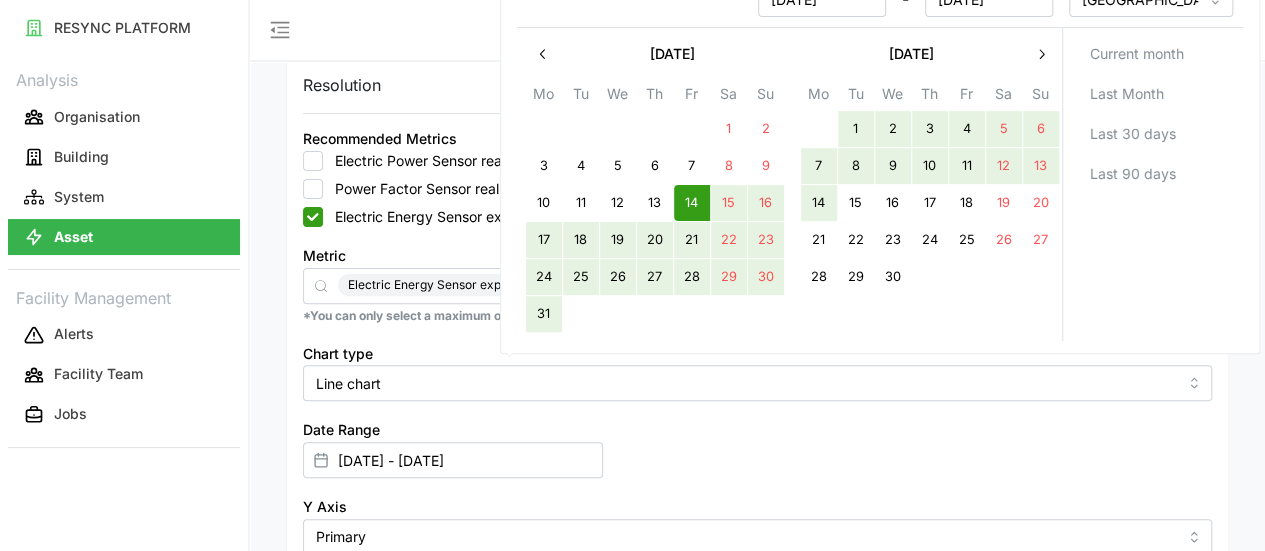 click on "14" at bounding box center [818, 204] 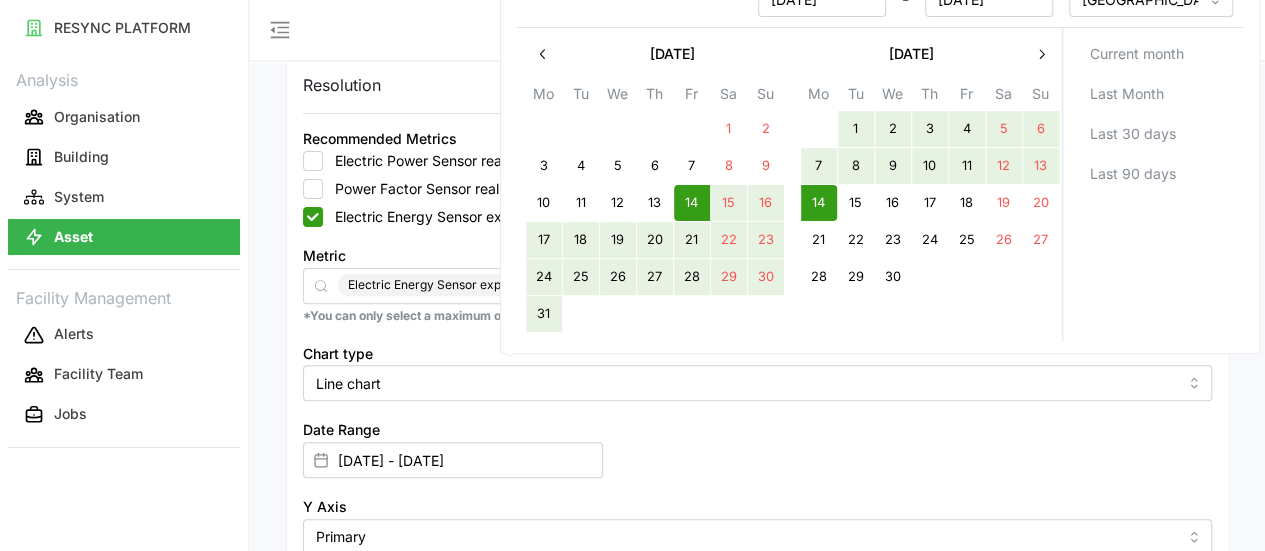 click on "Current month Last Month Last 30 days Last 90 days" at bounding box center [1152, 184] 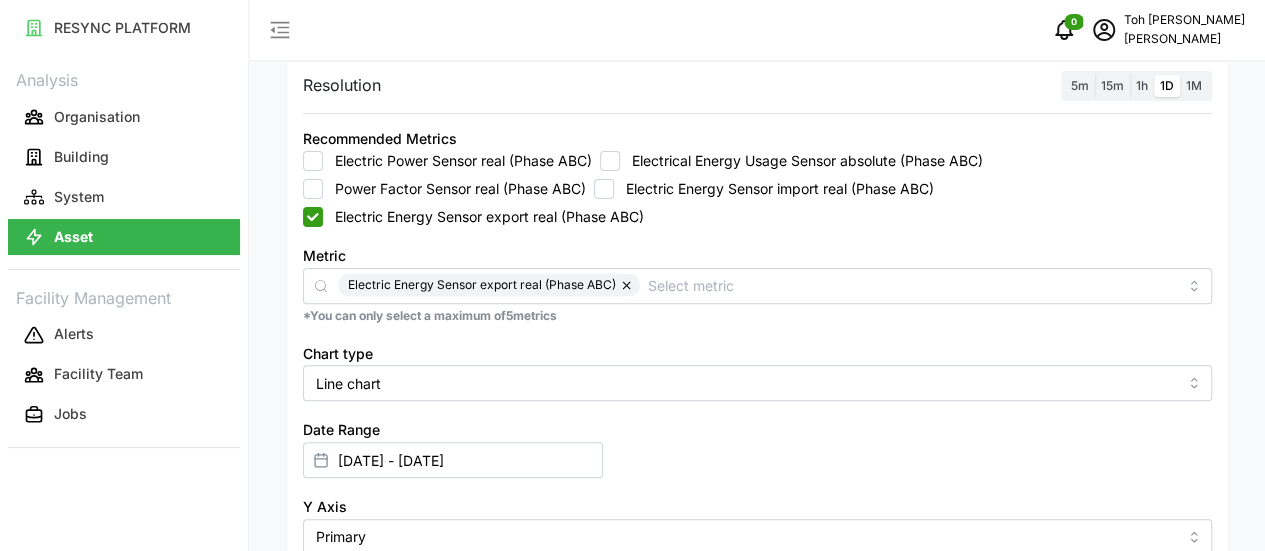 click on "Electric Energy Sensor import real (Phase ABC)" at bounding box center (604, 189) 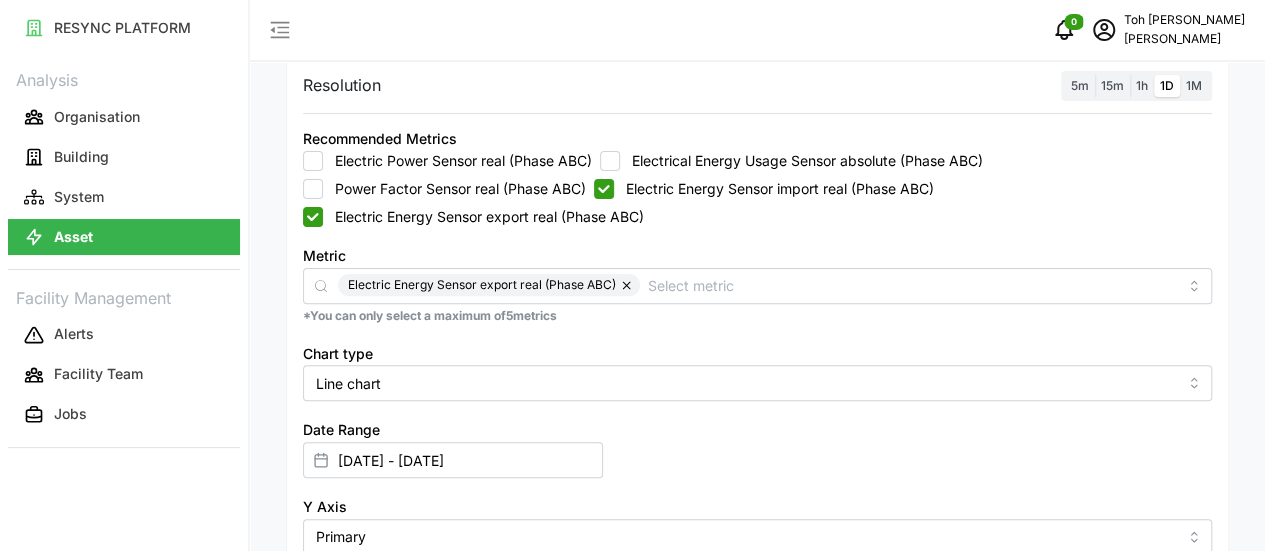 checkbox on "true" 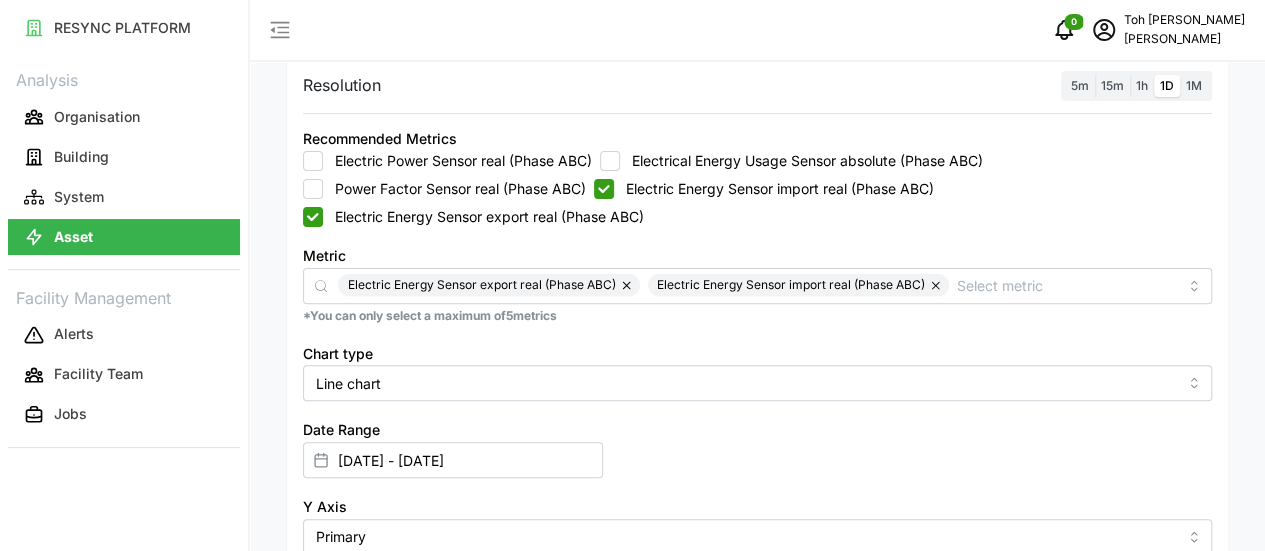 click on "Electric Energy Sensor export real (Phase ABC)" at bounding box center (313, 217) 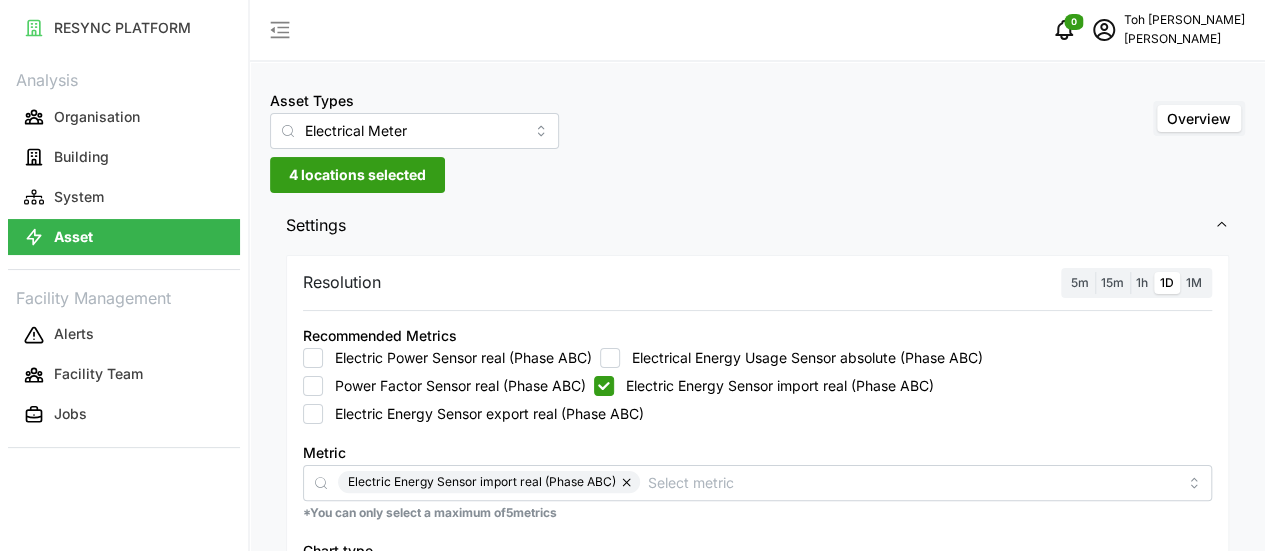 scroll, scrollTop: 500, scrollLeft: 0, axis: vertical 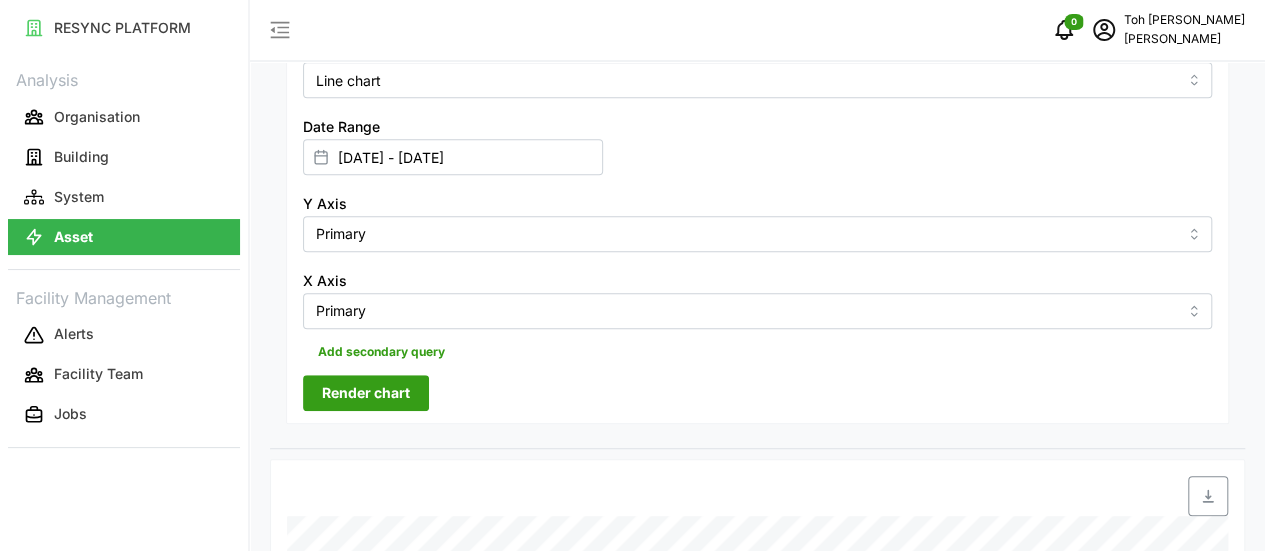 click on "Render chart" at bounding box center [366, 393] 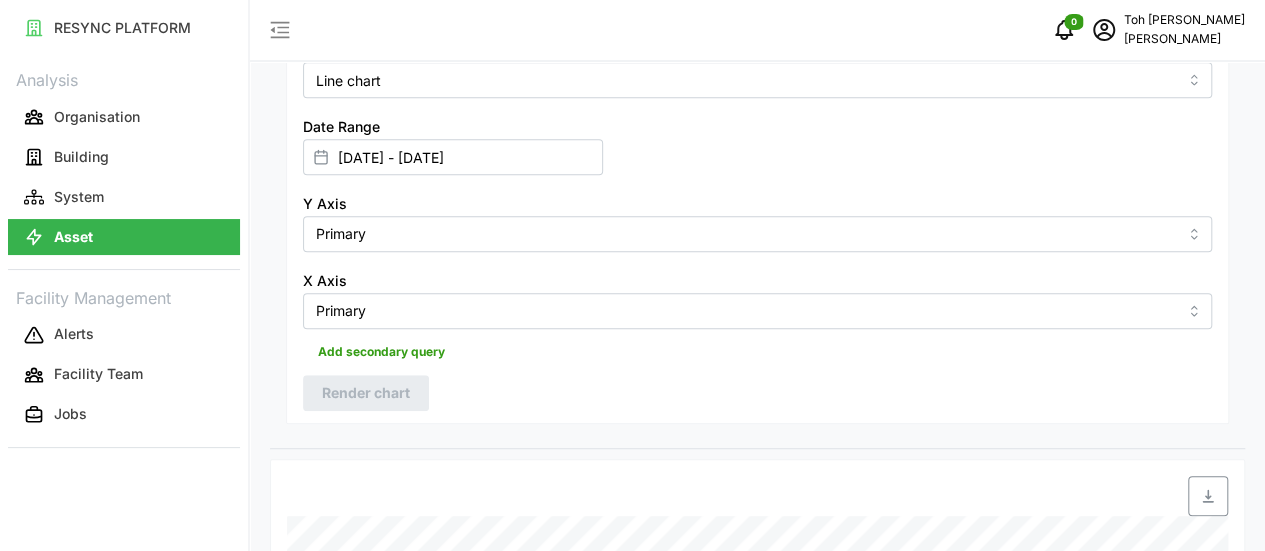 click at bounding box center [1208, 496] 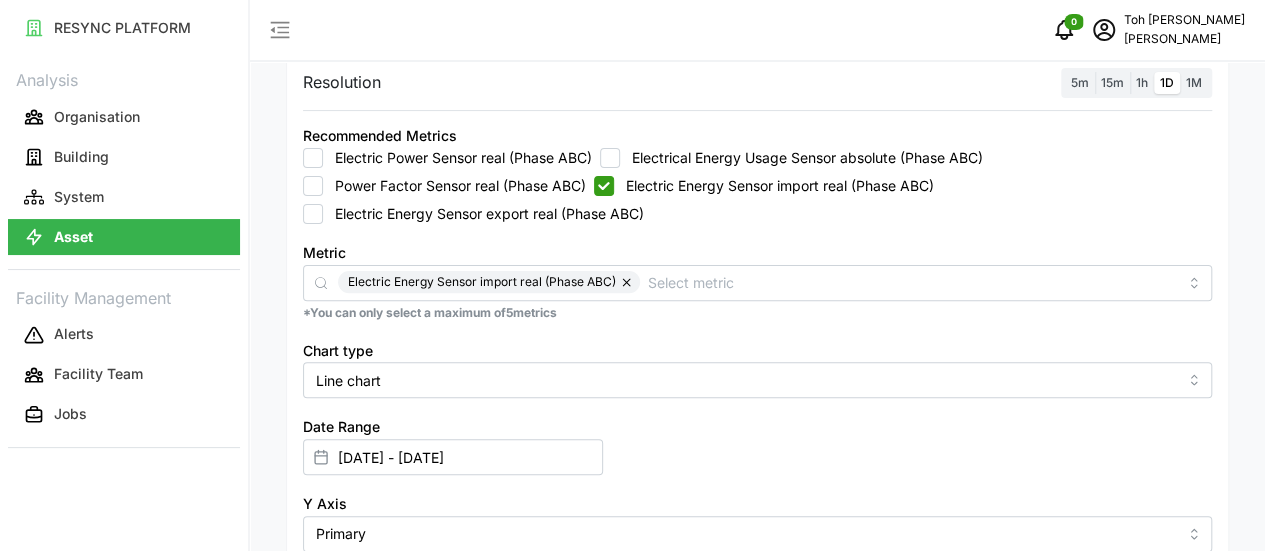 scroll, scrollTop: 200, scrollLeft: 0, axis: vertical 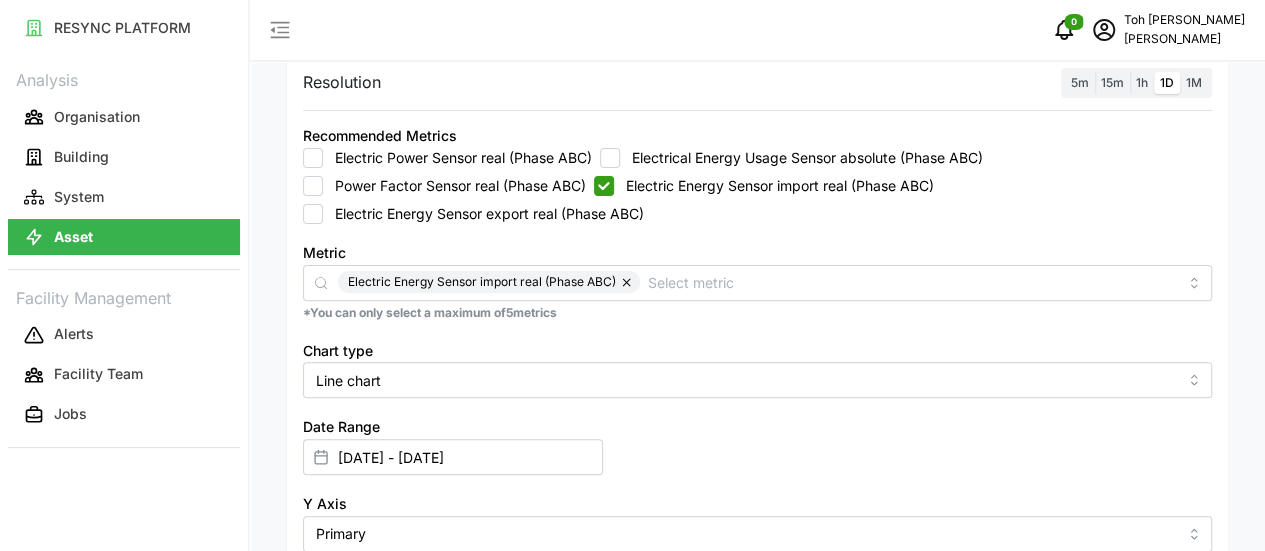 click on "Electric Energy Sensor export real (Phase ABC)" at bounding box center [483, 214] 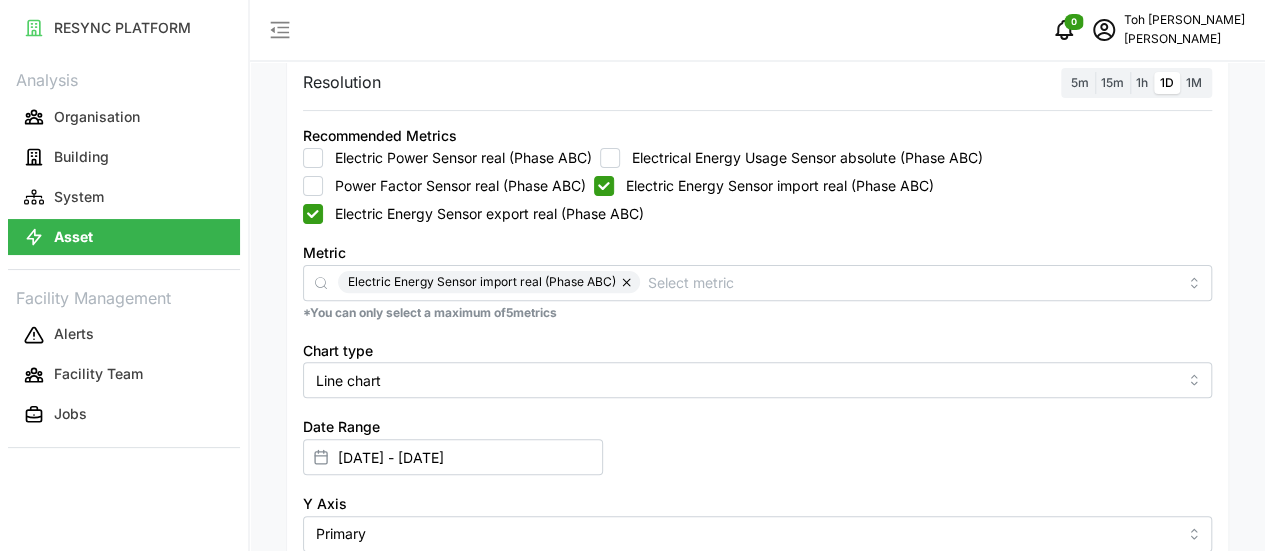 checkbox on "true" 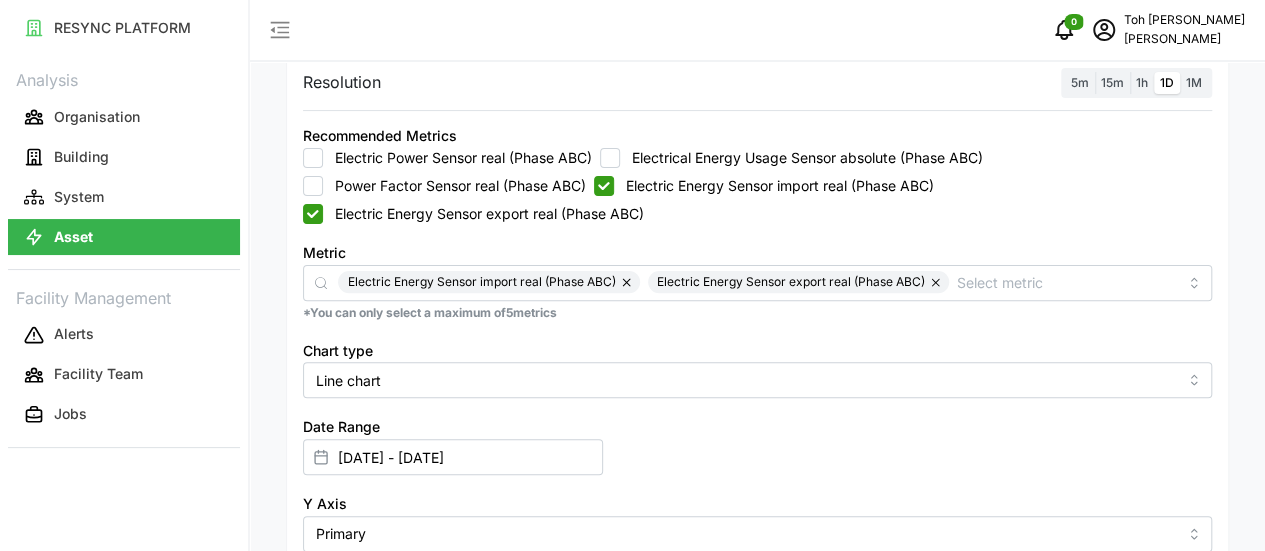 click on "Electric Energy Sensor import real (Phase ABC)" at bounding box center [604, 186] 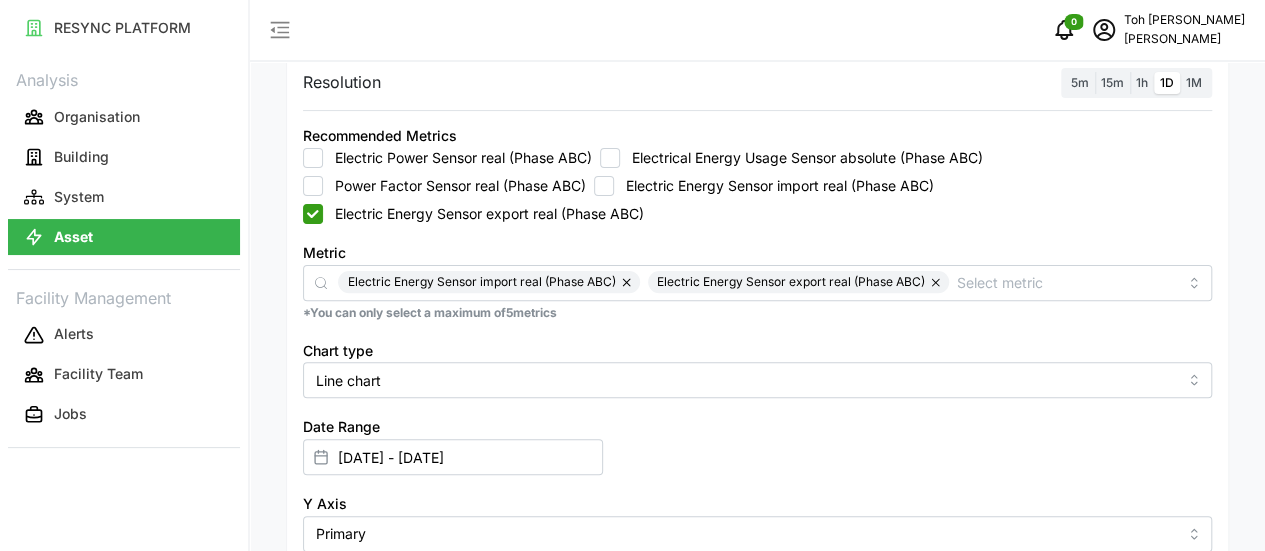 checkbox on "false" 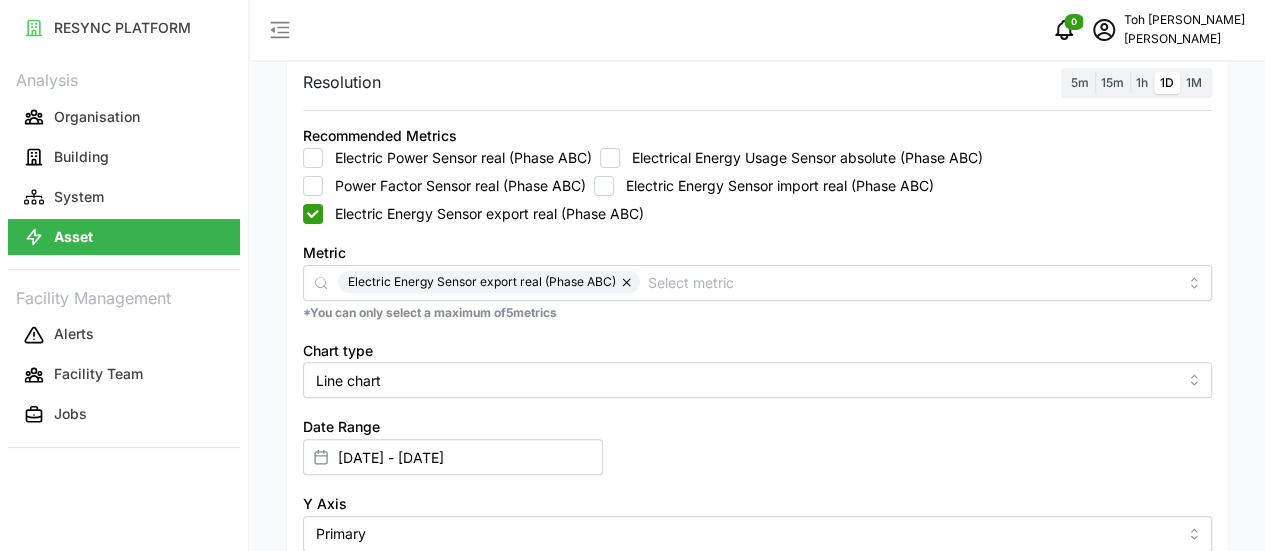 click on "Render chart" at bounding box center (366, 693) 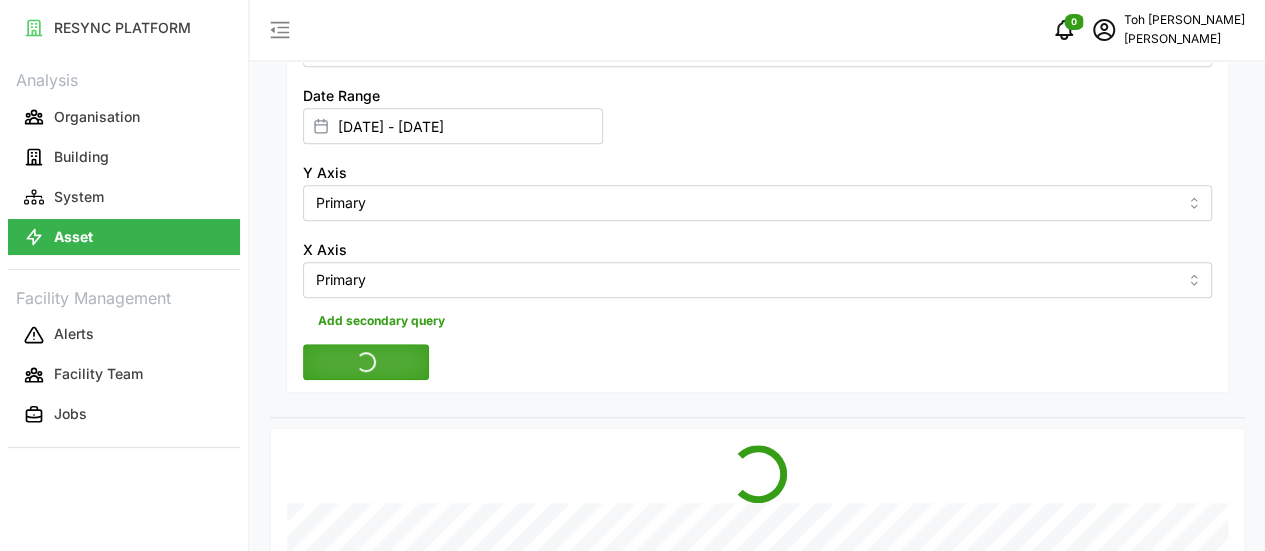 scroll, scrollTop: 600, scrollLeft: 0, axis: vertical 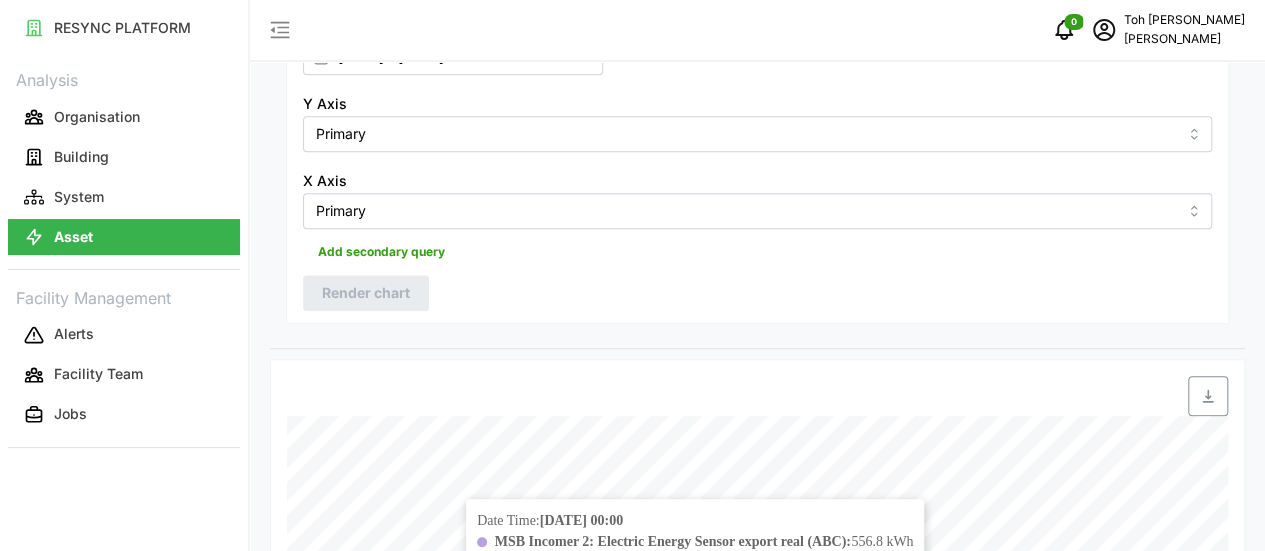 click at bounding box center (917, 396) 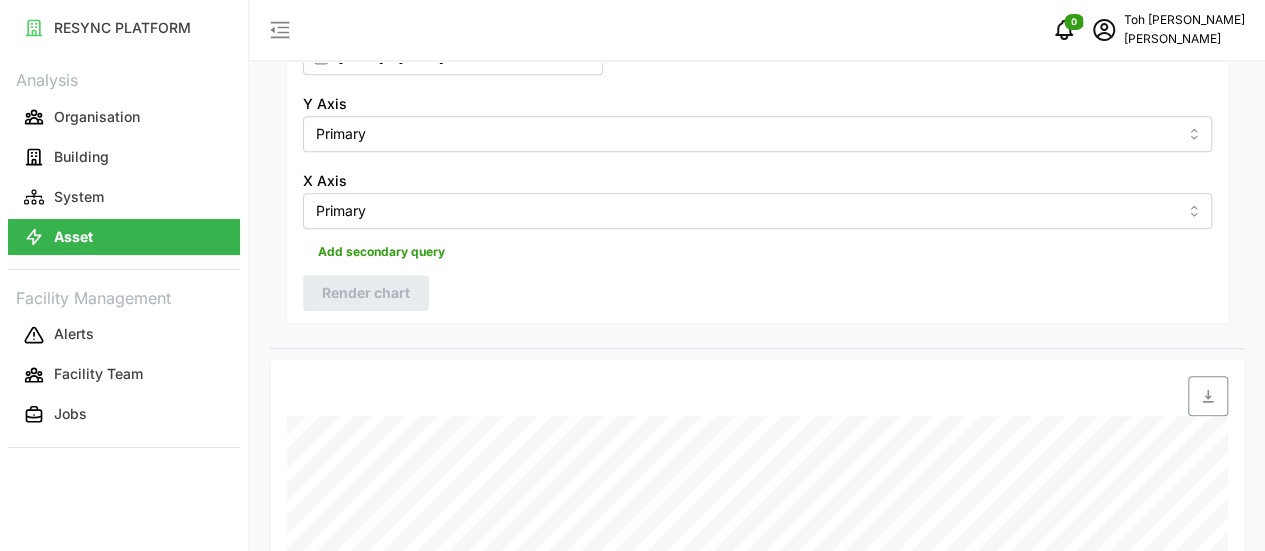 click 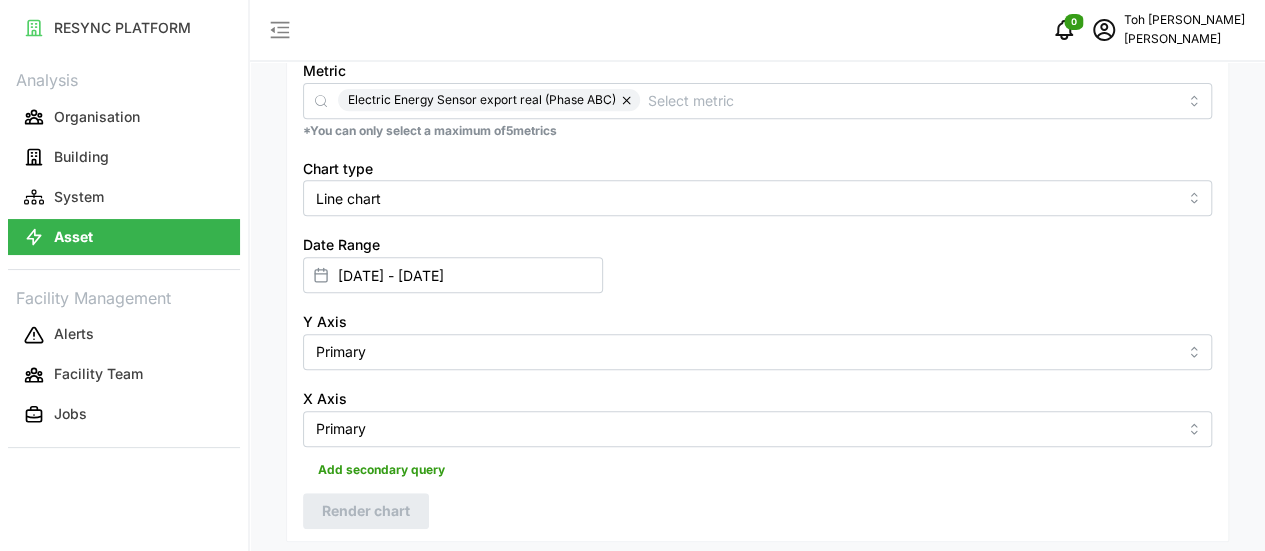 scroll, scrollTop: 200, scrollLeft: 0, axis: vertical 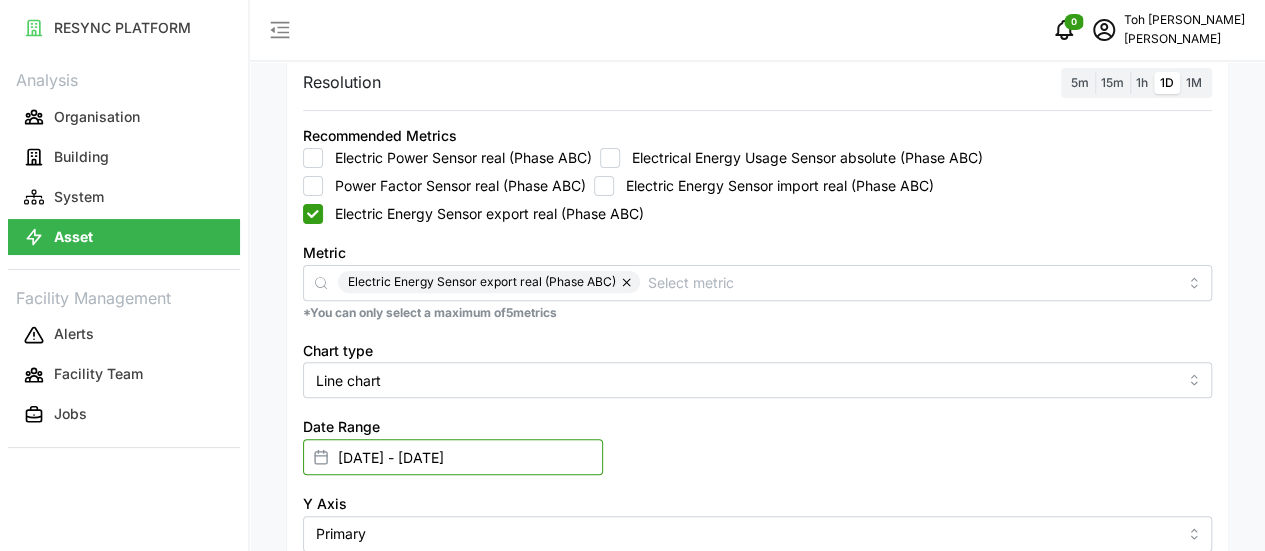 click on "[DATE] - [DATE]" at bounding box center (453, 457) 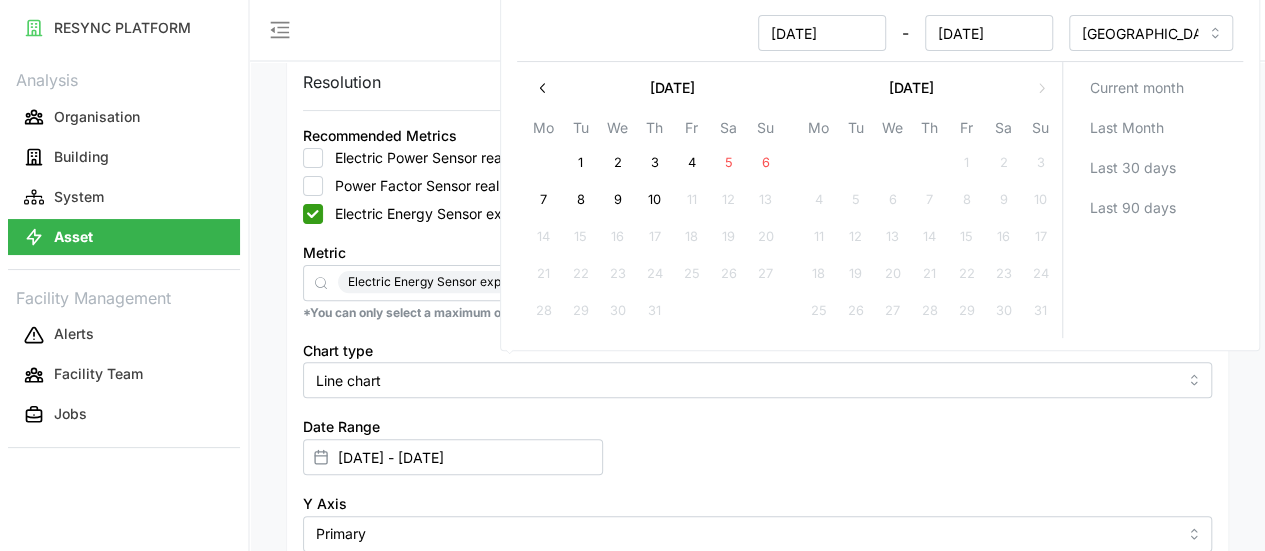 click 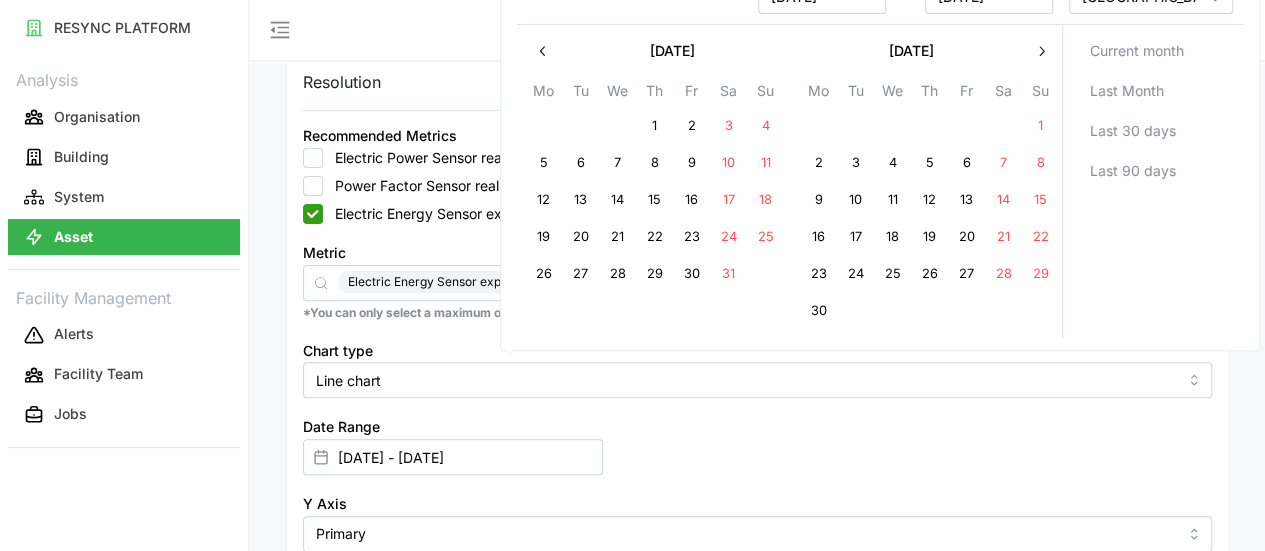 click 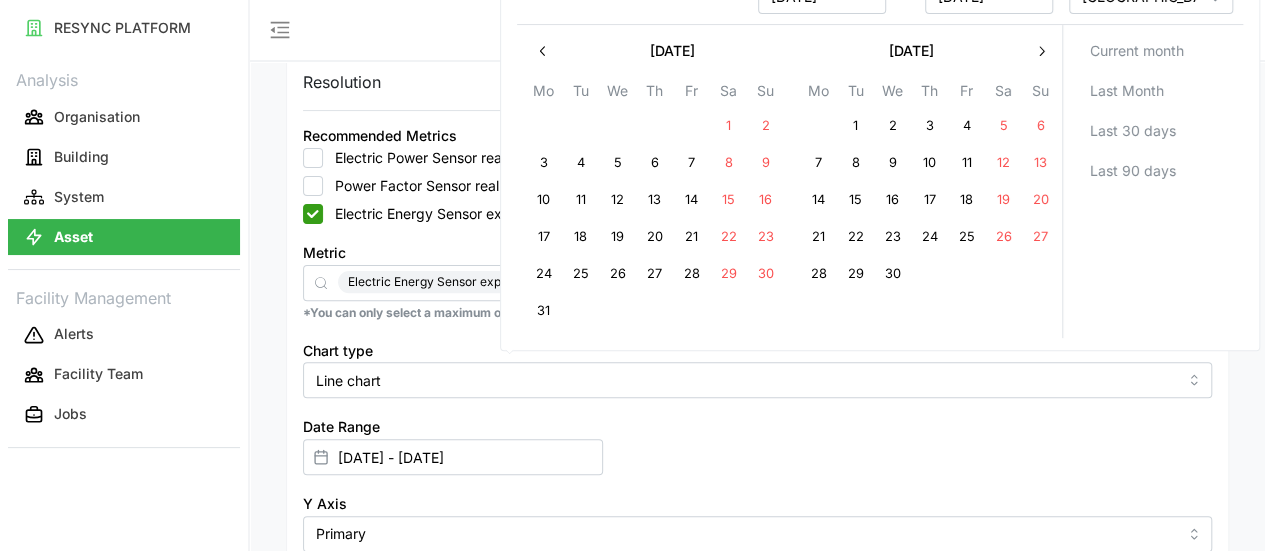 click 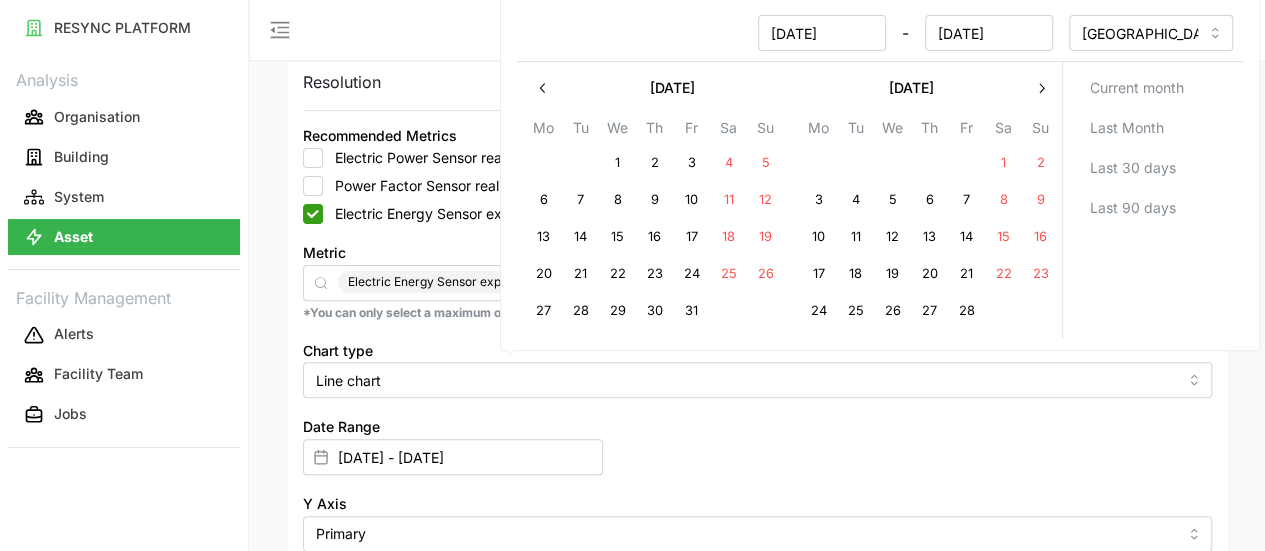click on "14" at bounding box center [966, 238] 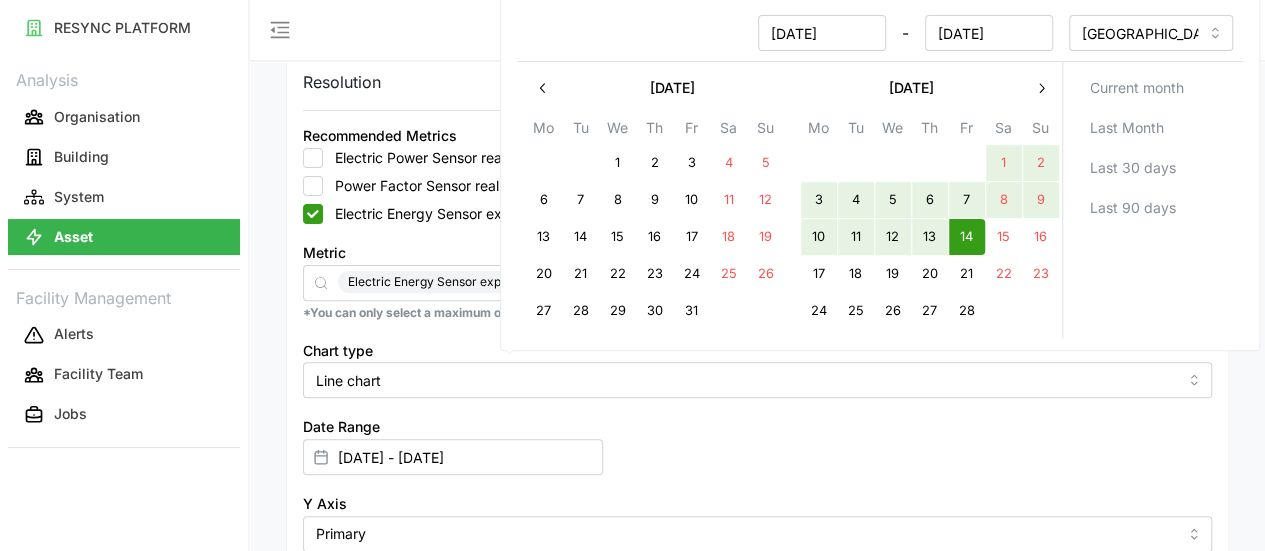 click 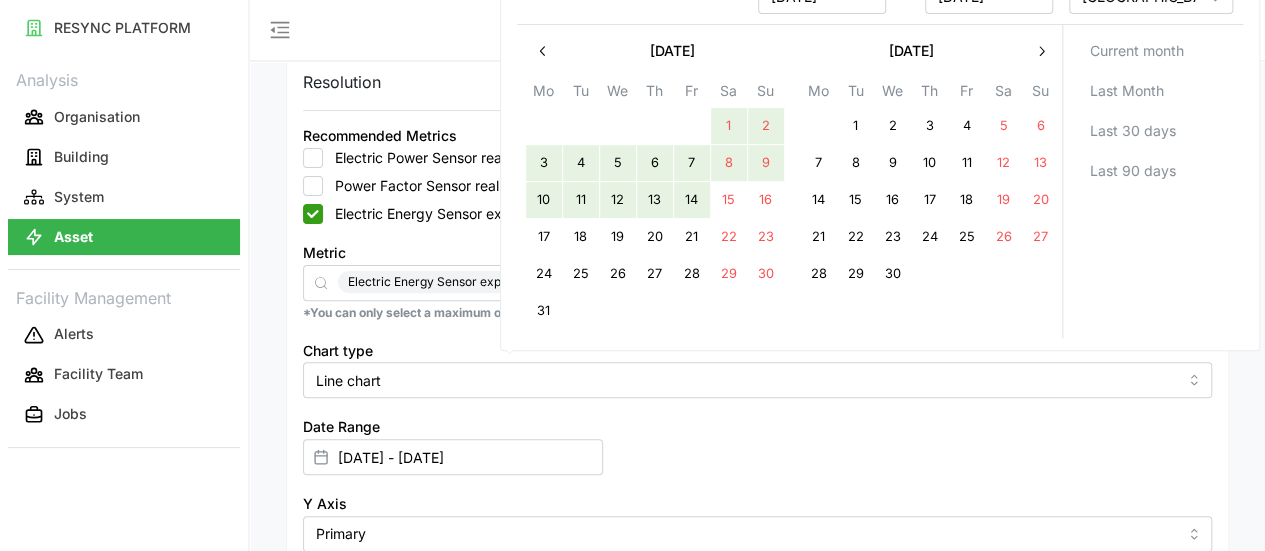 click on "14" at bounding box center (691, 201) 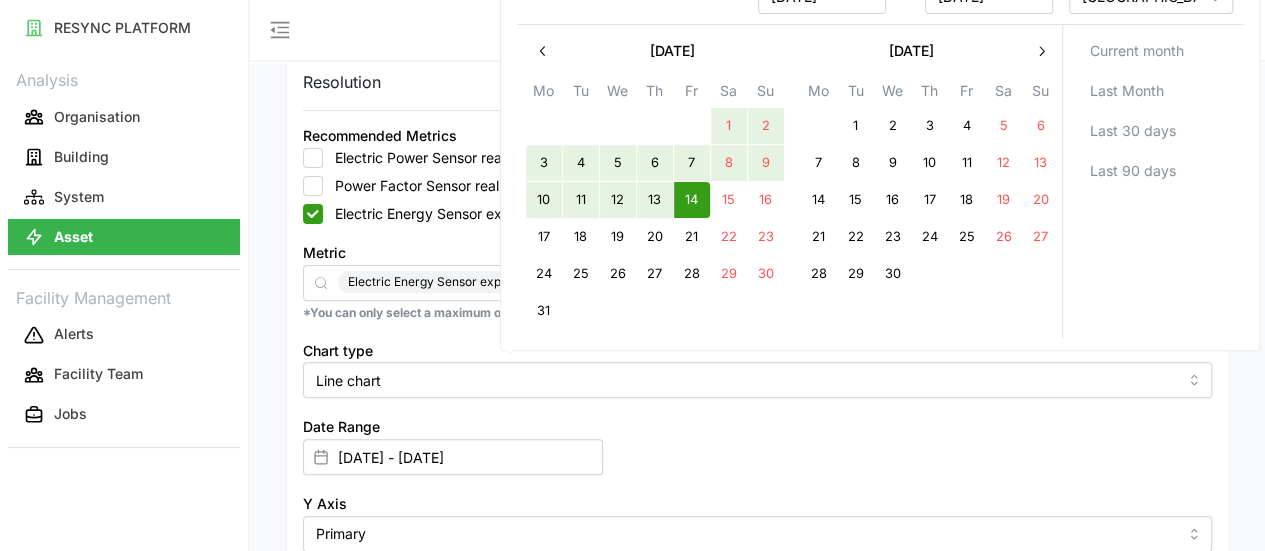 click on "Date Range [DATE] - [DATE]" at bounding box center (757, 444) 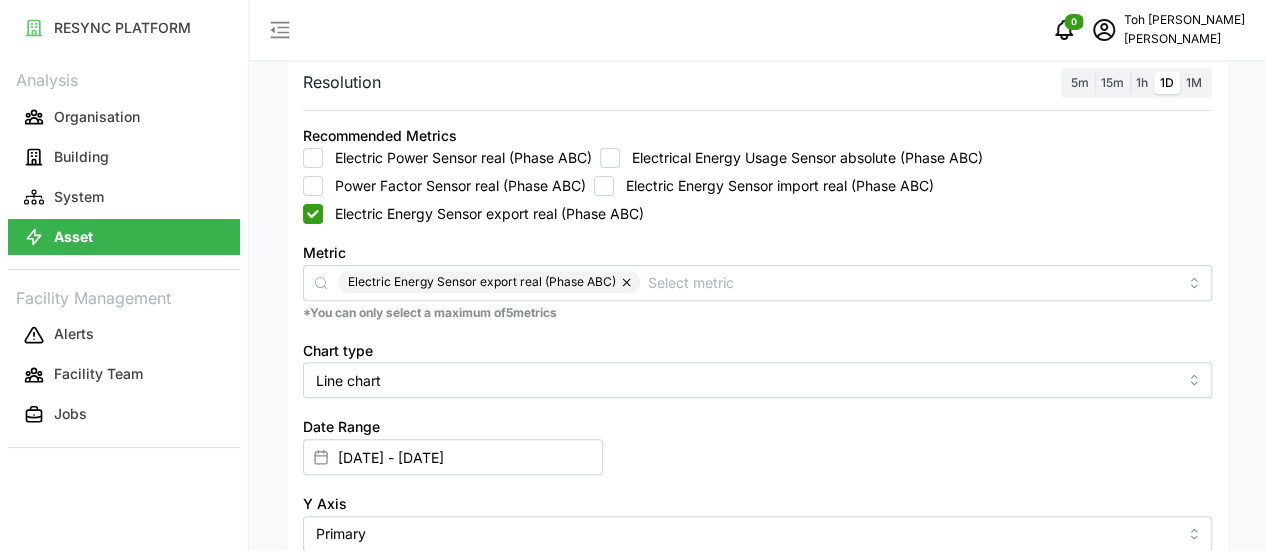 click on "Electric Energy Sensor import real (Phase ABC)" at bounding box center (604, 186) 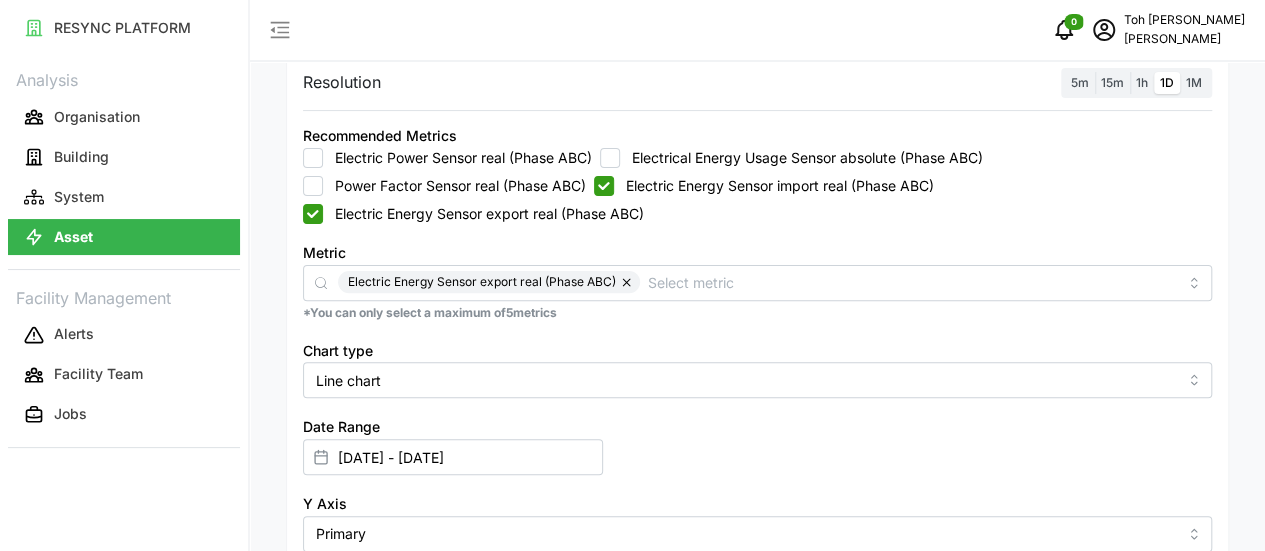 checkbox on "true" 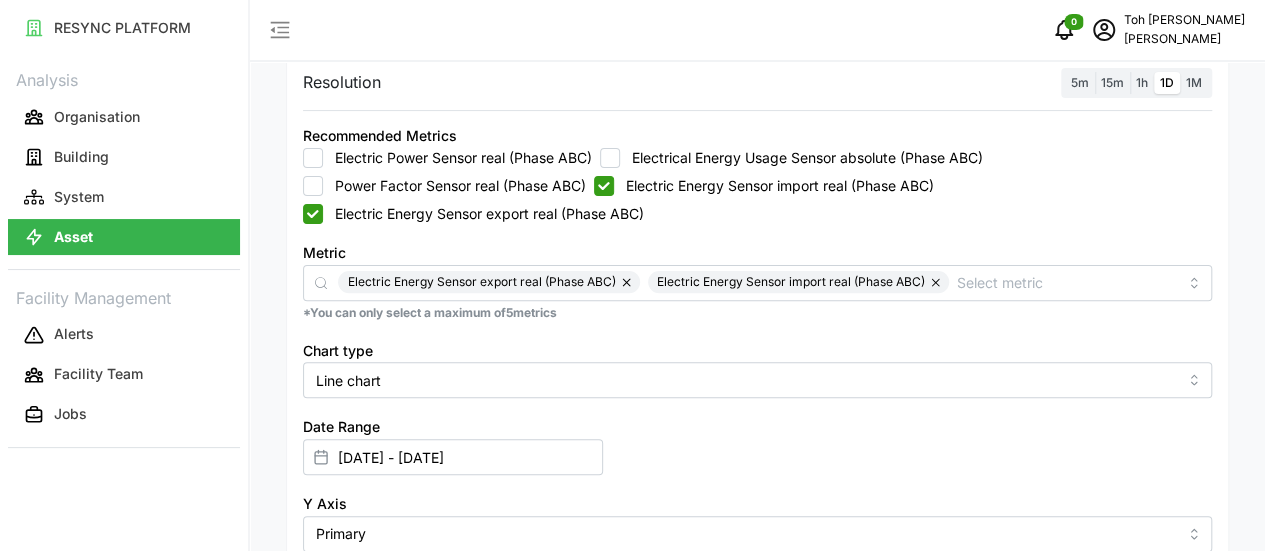 drag, startPoint x: 315, startPoint y: 214, endPoint x: 324, endPoint y: 229, distance: 17.492855 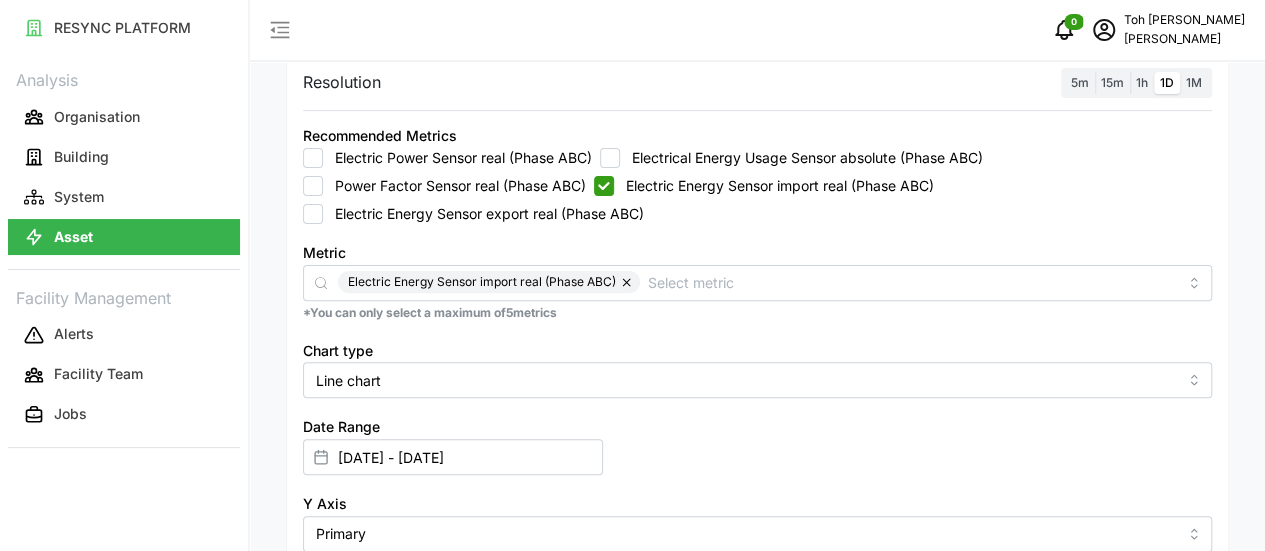 click on "Render chart" at bounding box center (366, 693) 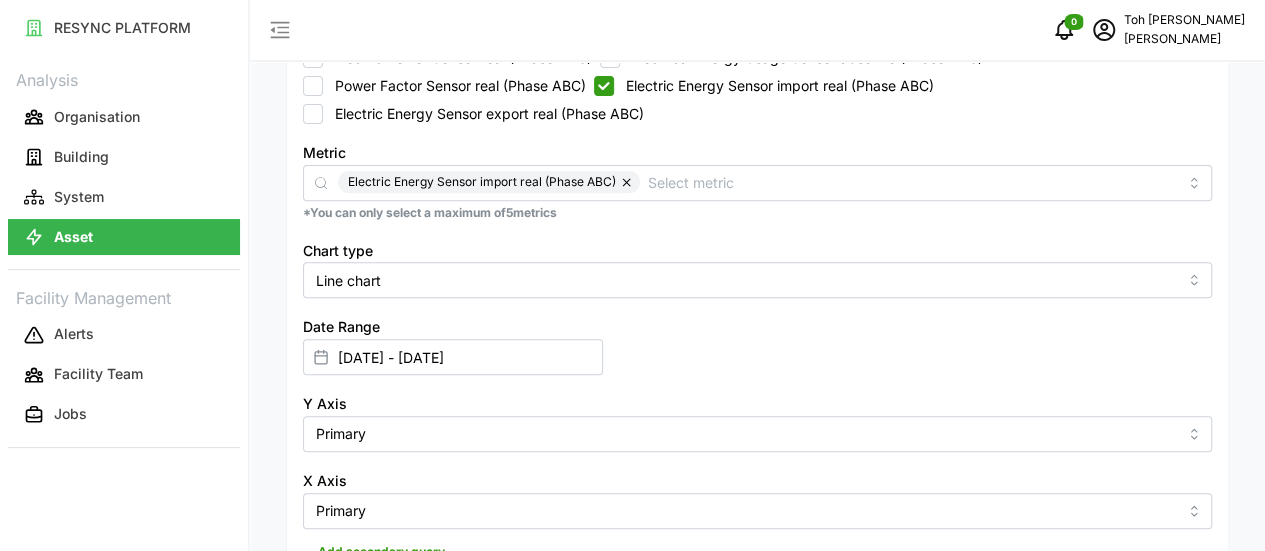 scroll, scrollTop: 400, scrollLeft: 0, axis: vertical 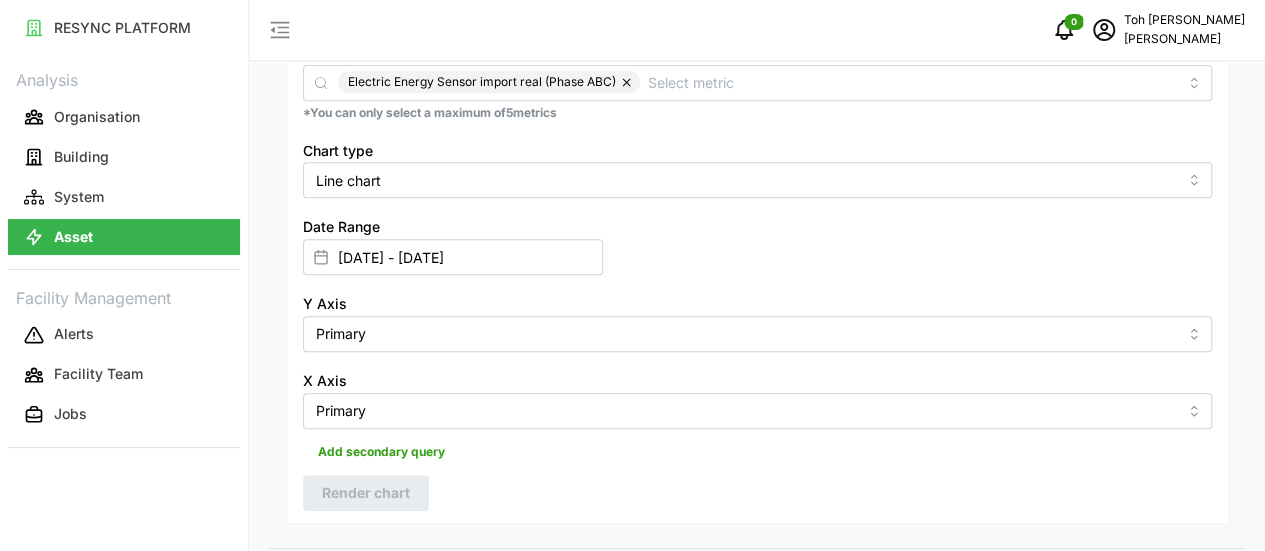 click at bounding box center [1208, 596] 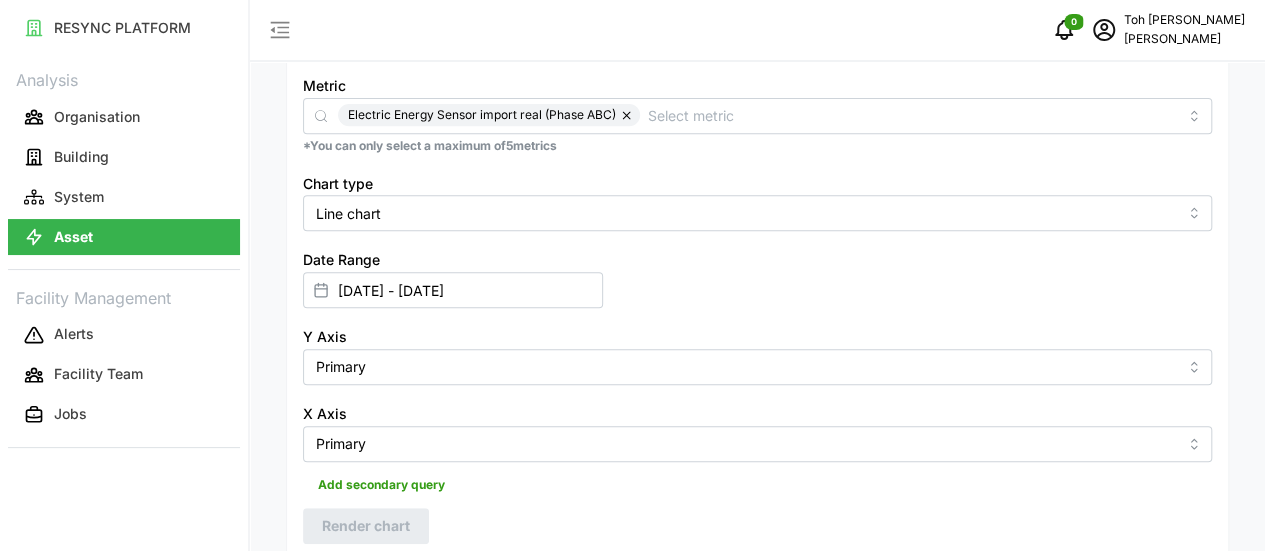 scroll, scrollTop: 300, scrollLeft: 0, axis: vertical 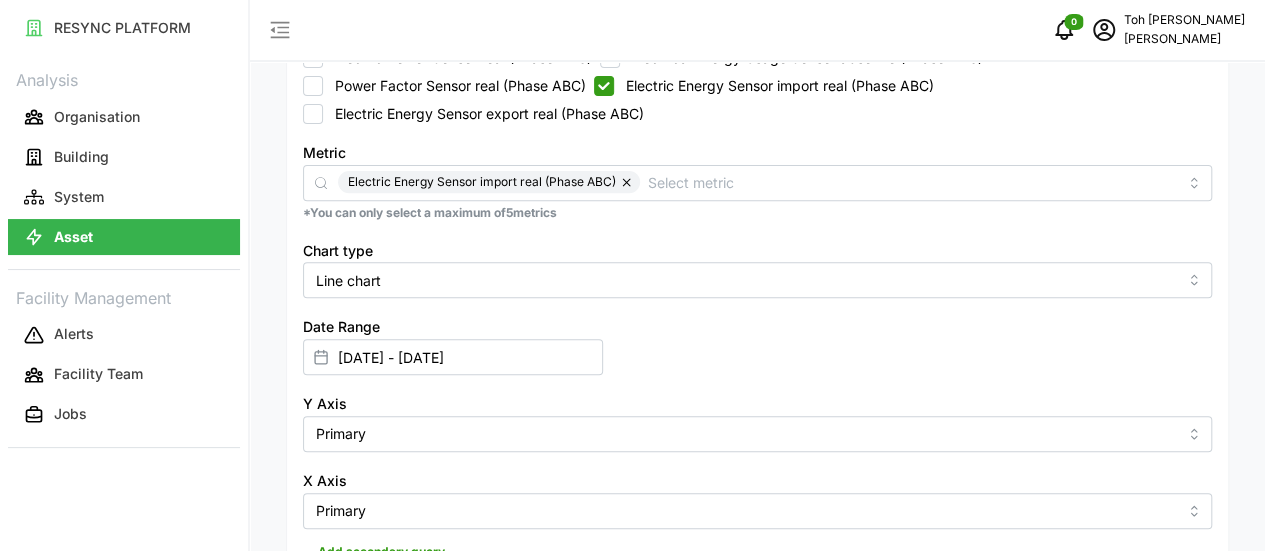click on "Electric Energy Sensor export real (Phase ABC)" at bounding box center (313, 114) 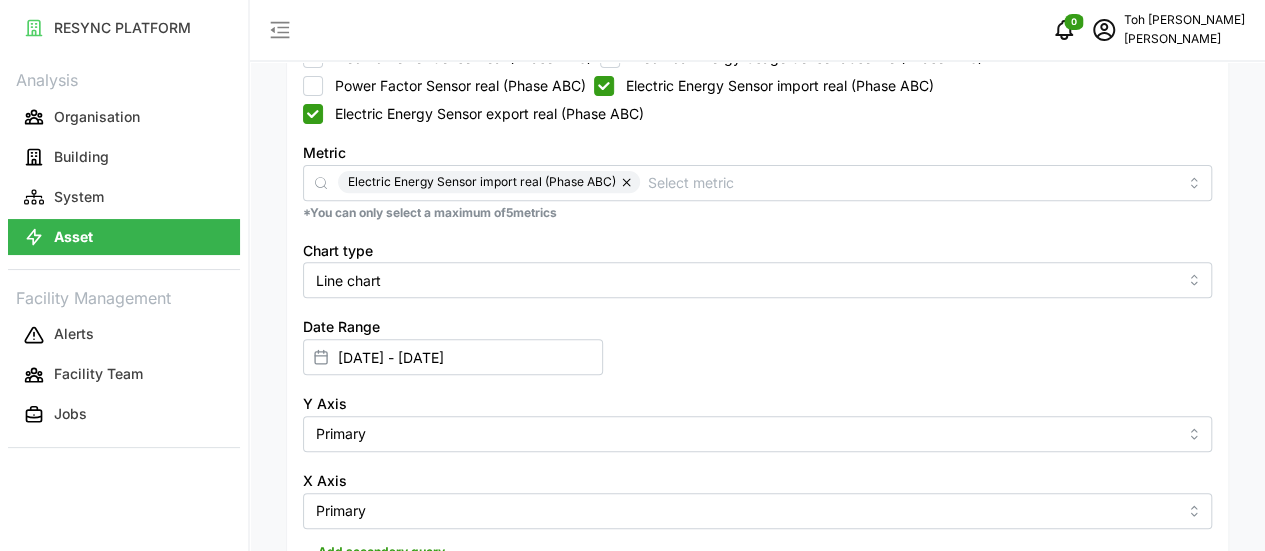 checkbox on "true" 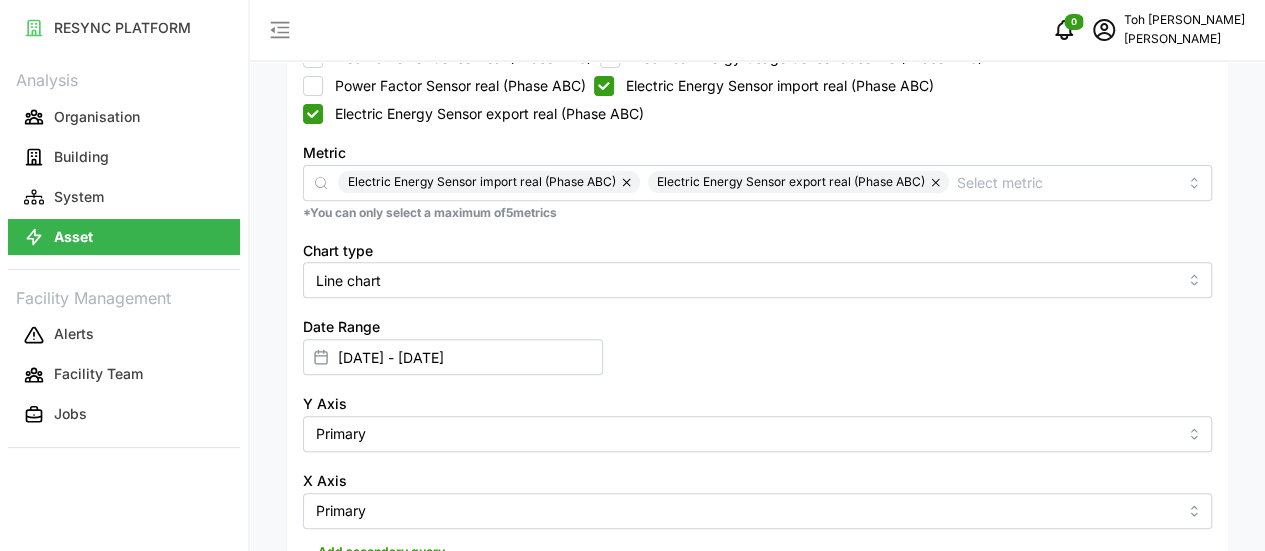 click on "Electric Power Sensor real (Phase ABC) Electrical Energy Usage Sensor absolute (Phase ABC) Power Factor Sensor real (Phase ABC) Electric Energy Sensor import real (Phase ABC) Electric Energy Sensor export real (Phase ABC)" at bounding box center (757, 86) 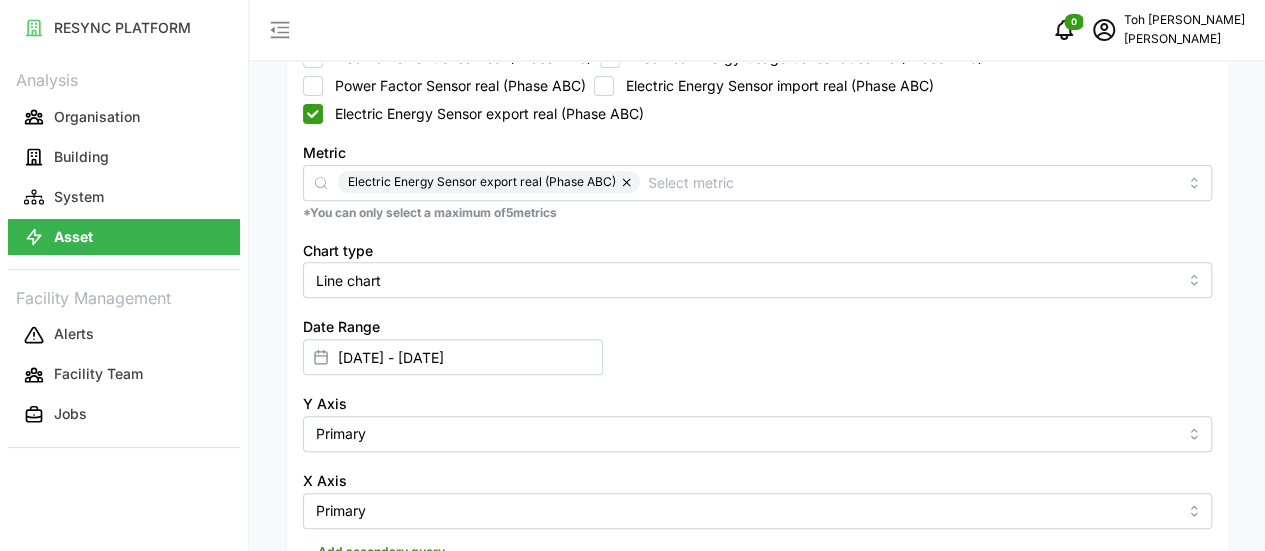 click on "Render chart" at bounding box center (366, 593) 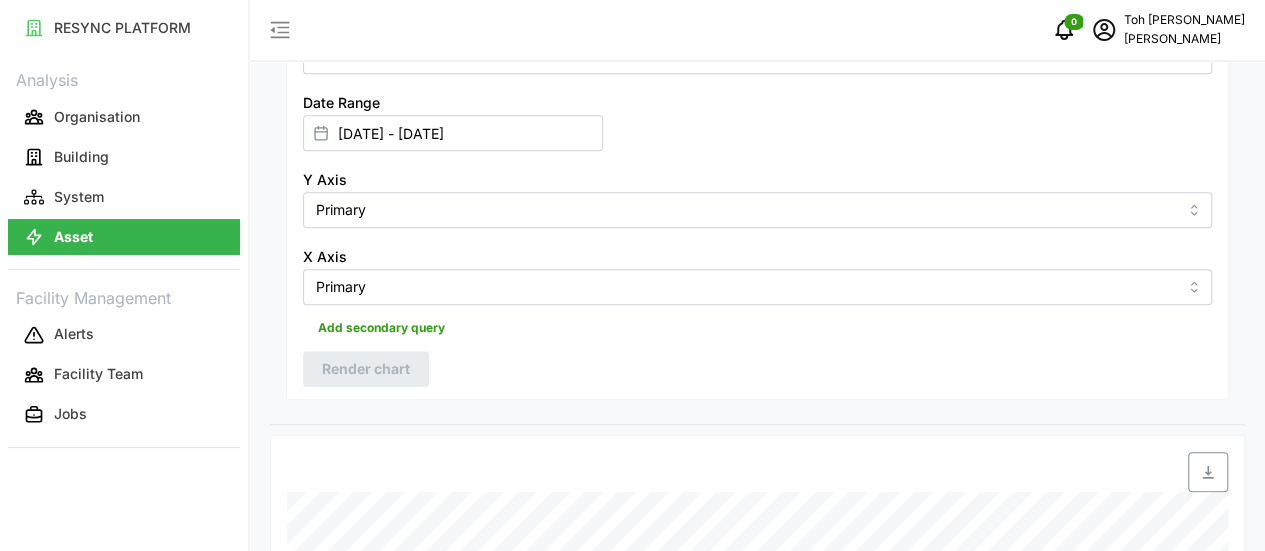 scroll, scrollTop: 697, scrollLeft: 0, axis: vertical 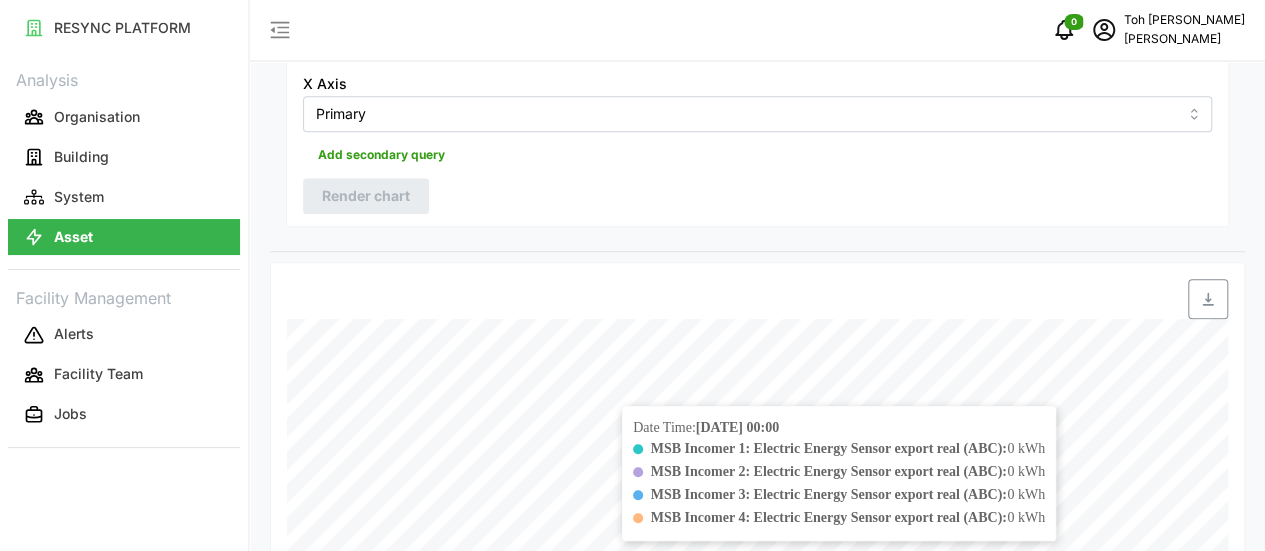 click 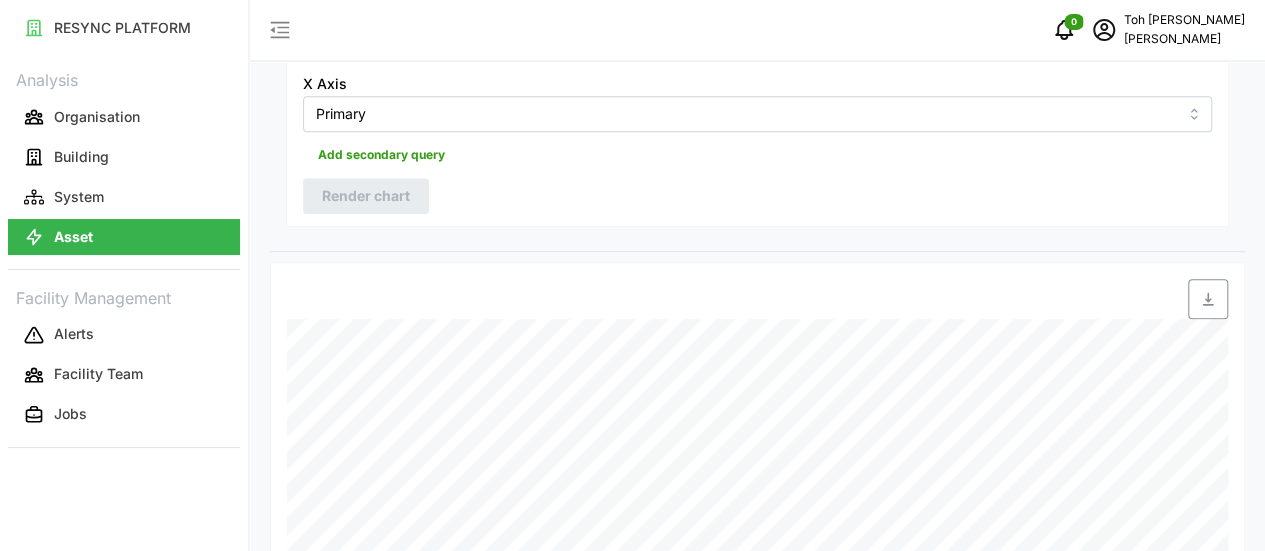 click on "0 Toh   [PERSON_NAME] [PERSON_NAME]" at bounding box center (757, 31) 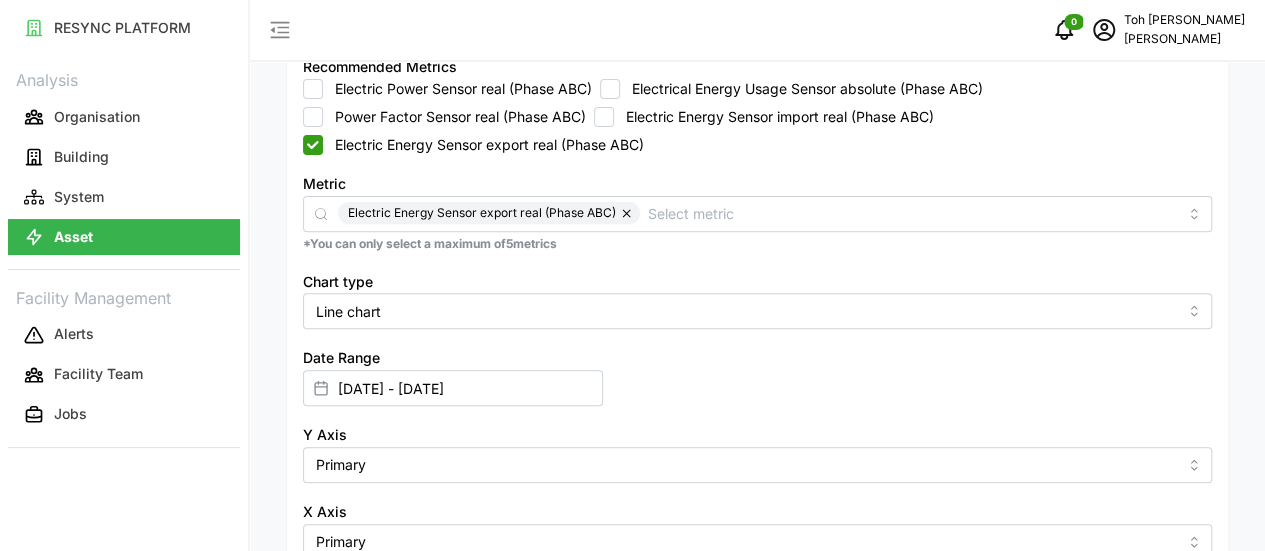 scroll, scrollTop: 297, scrollLeft: 0, axis: vertical 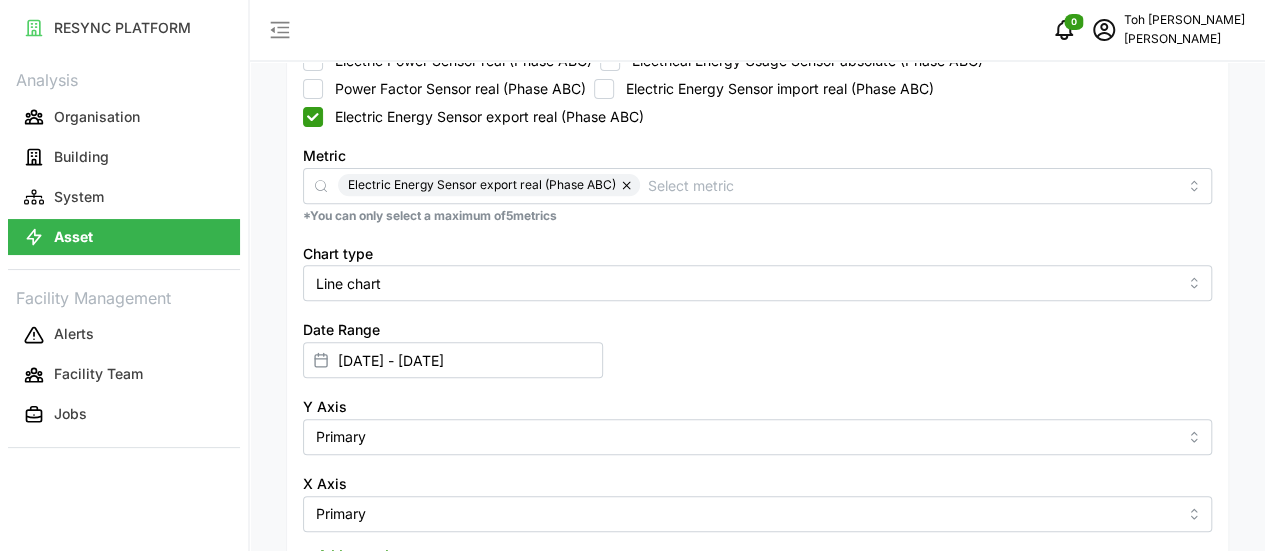 click on "Electric Energy Sensor import real (Phase ABC)" at bounding box center (604, 89) 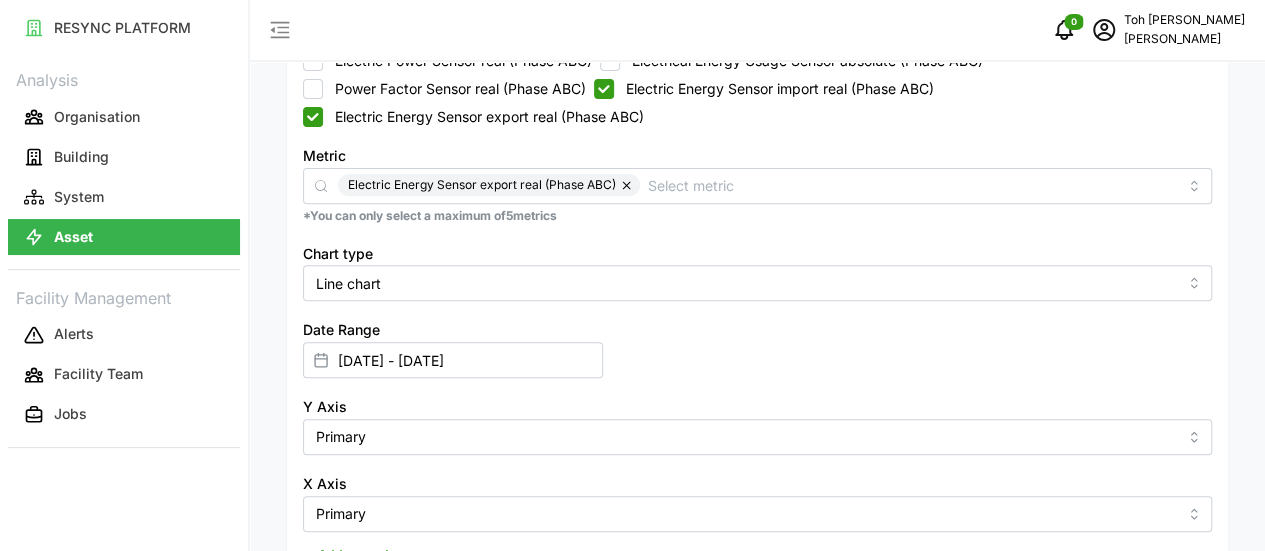 checkbox on "true" 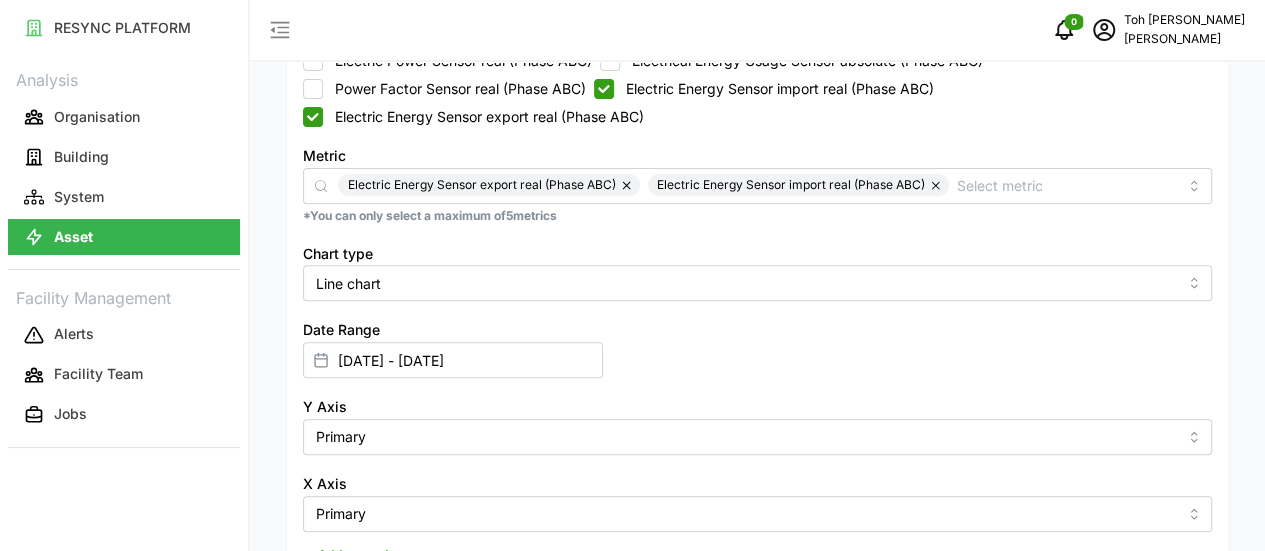 click on "Electric Energy Sensor export real (Phase ABC)" at bounding box center [313, 117] 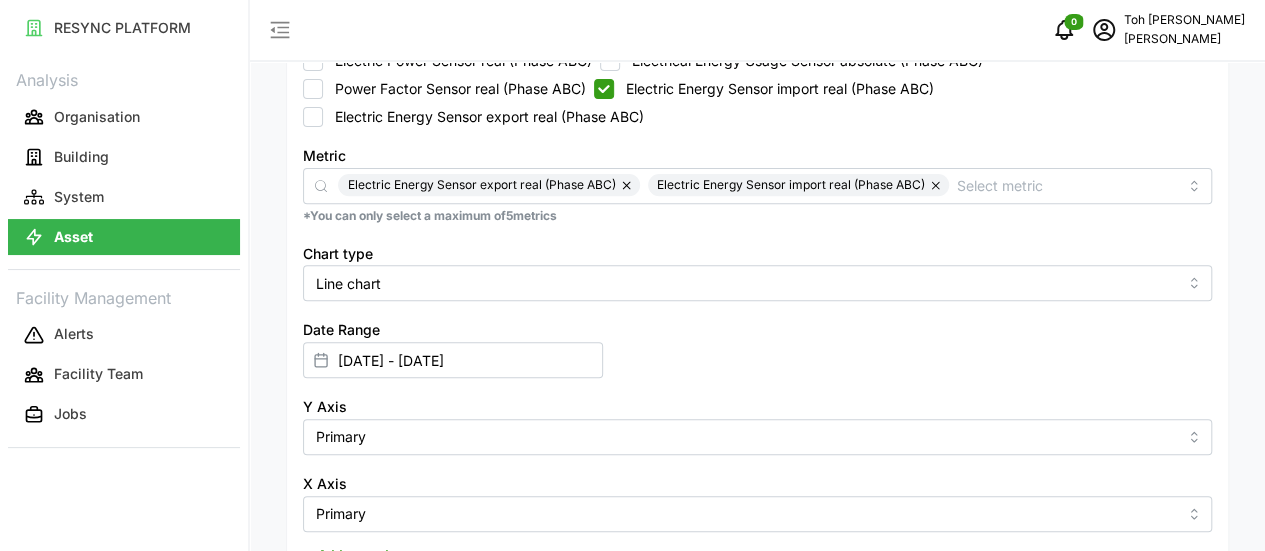 checkbox on "false" 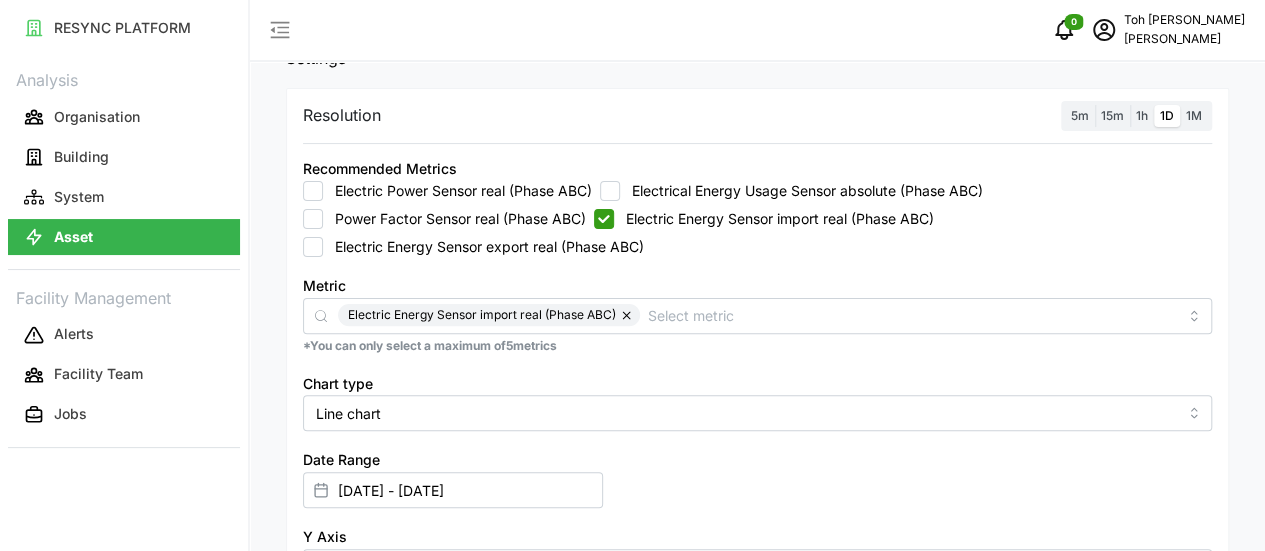 scroll, scrollTop: 197, scrollLeft: 0, axis: vertical 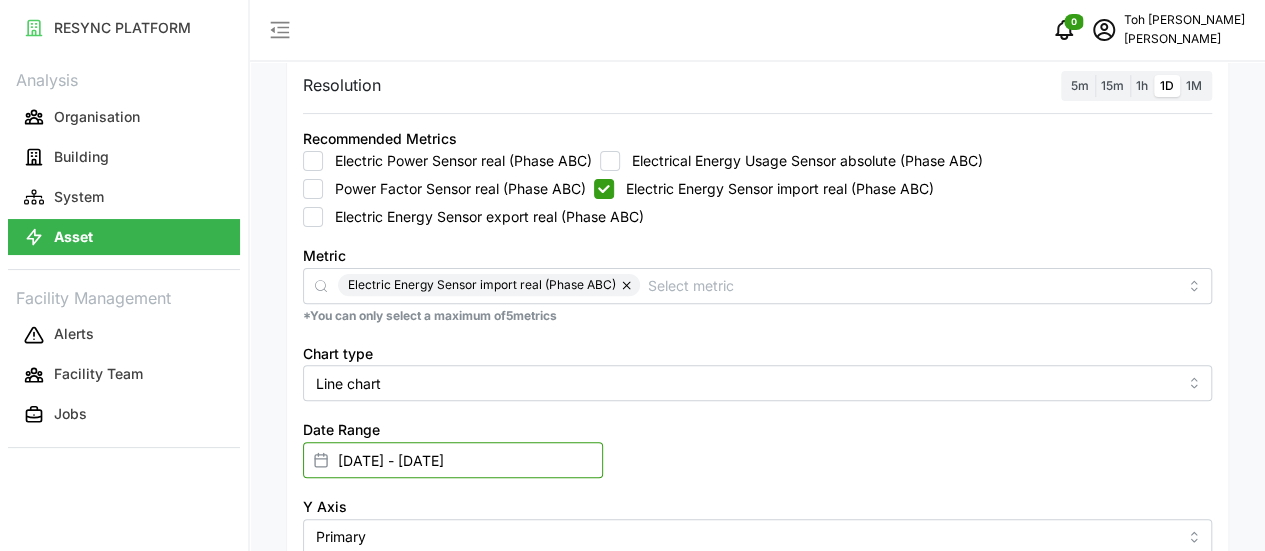 click on "[DATE] - [DATE]" at bounding box center (453, 460) 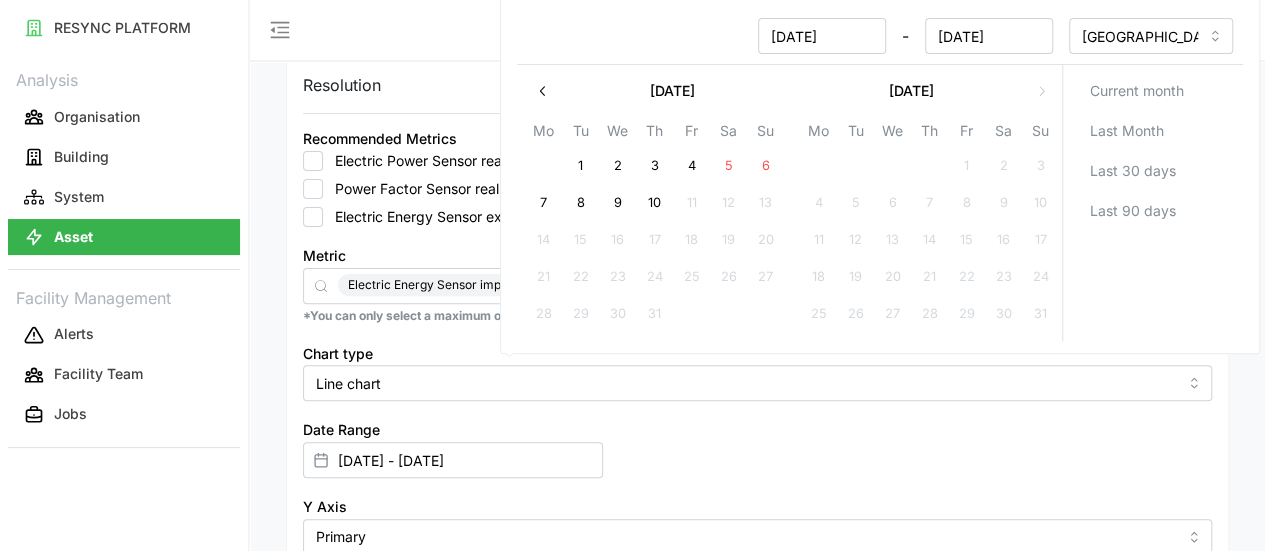 click 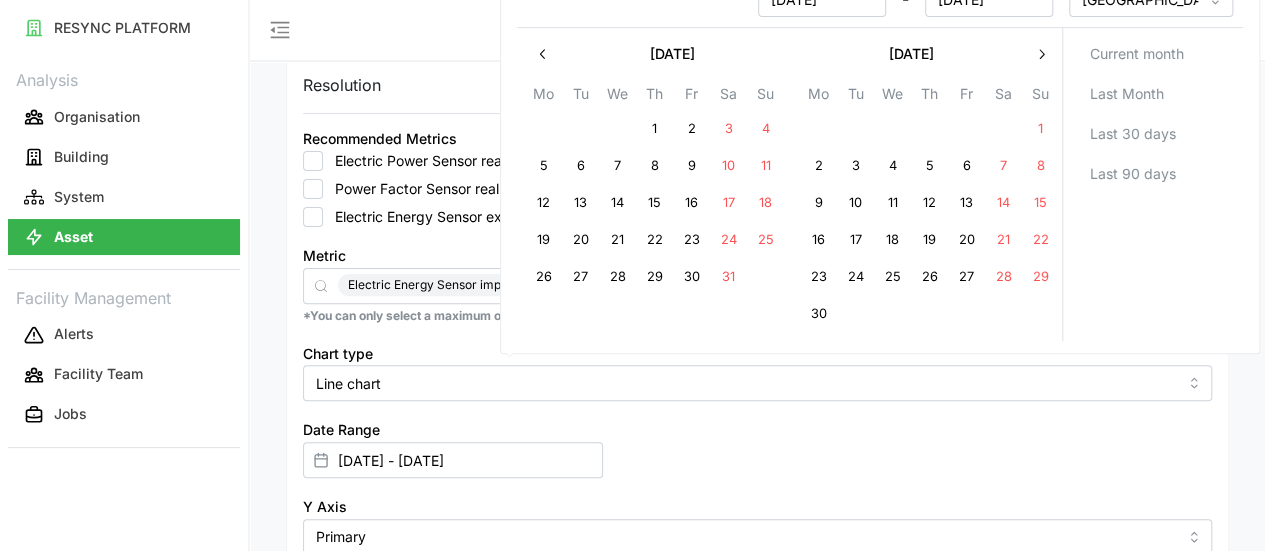 click at bounding box center [543, 54] 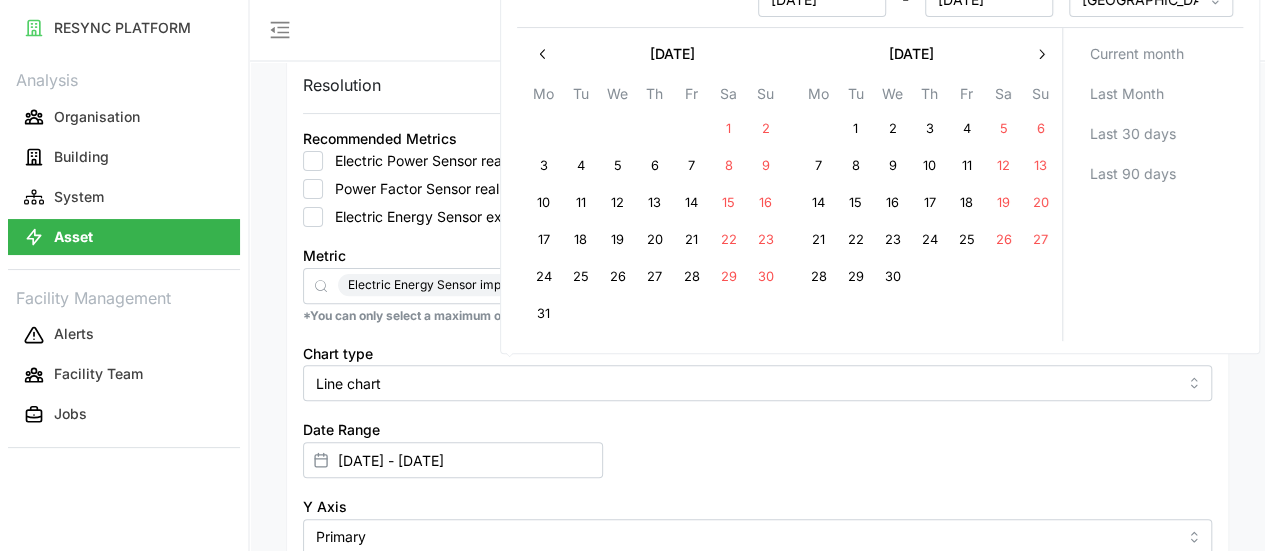 click at bounding box center [543, 54] 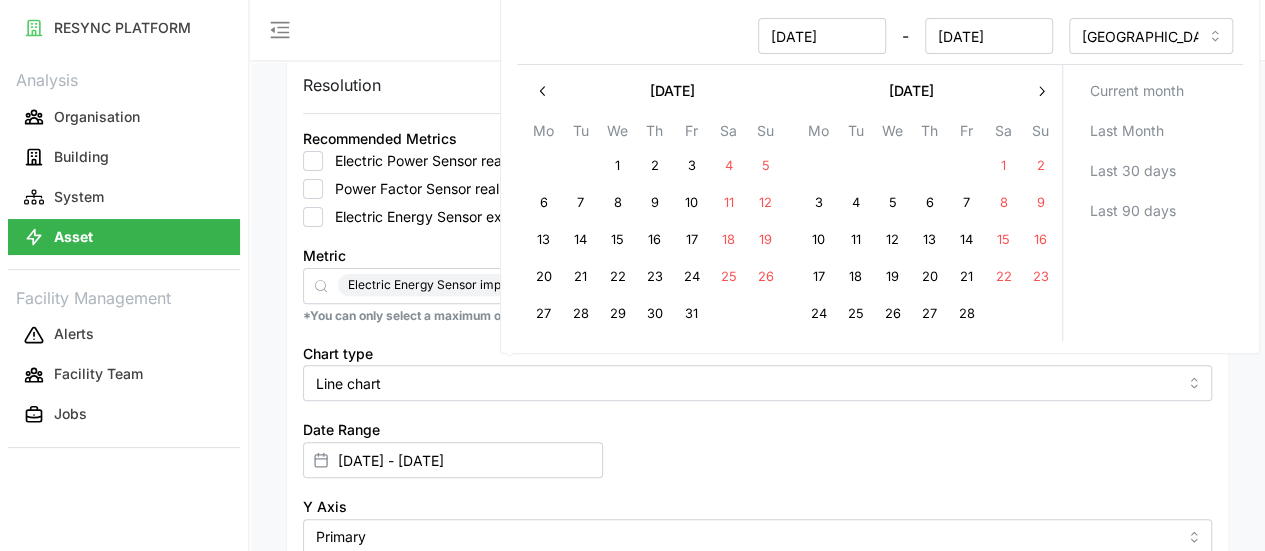 click at bounding box center [543, 91] 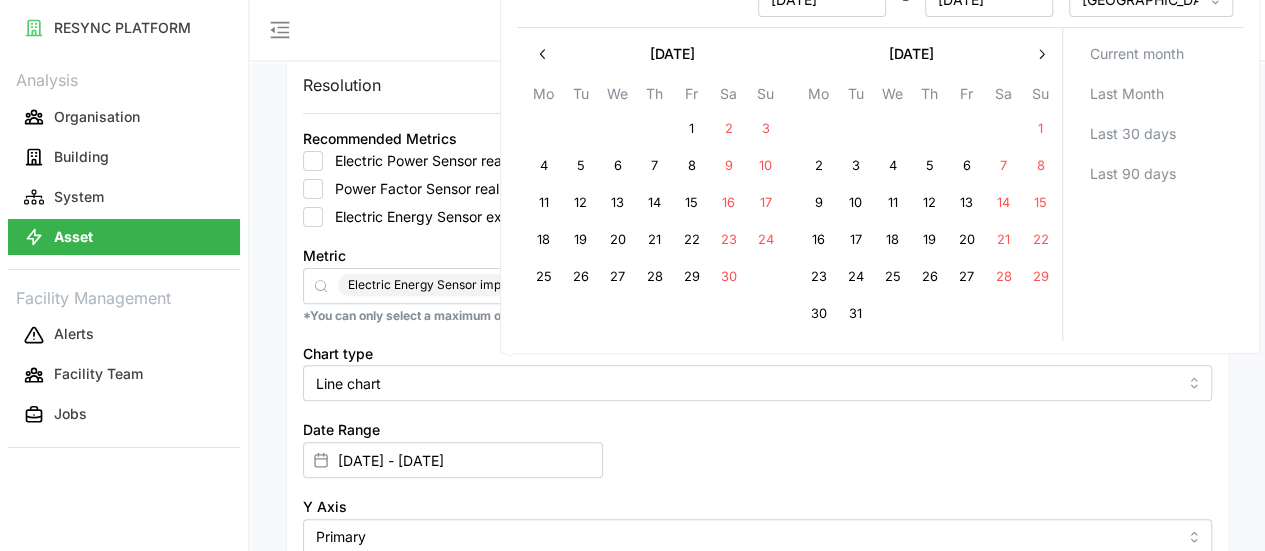click 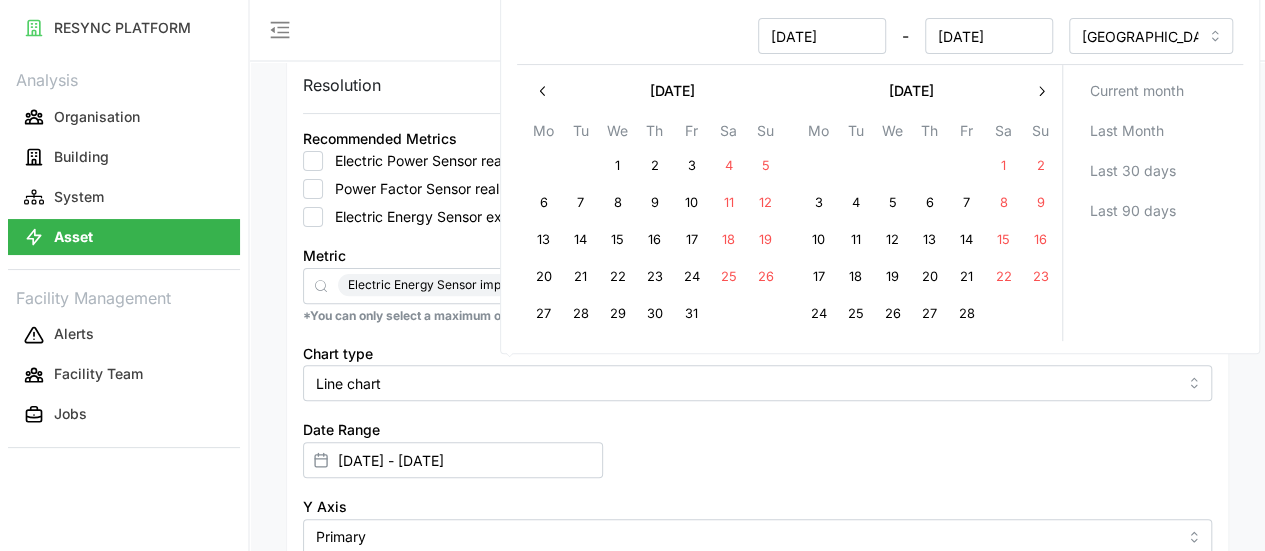 click on "14" at bounding box center (580, 241) 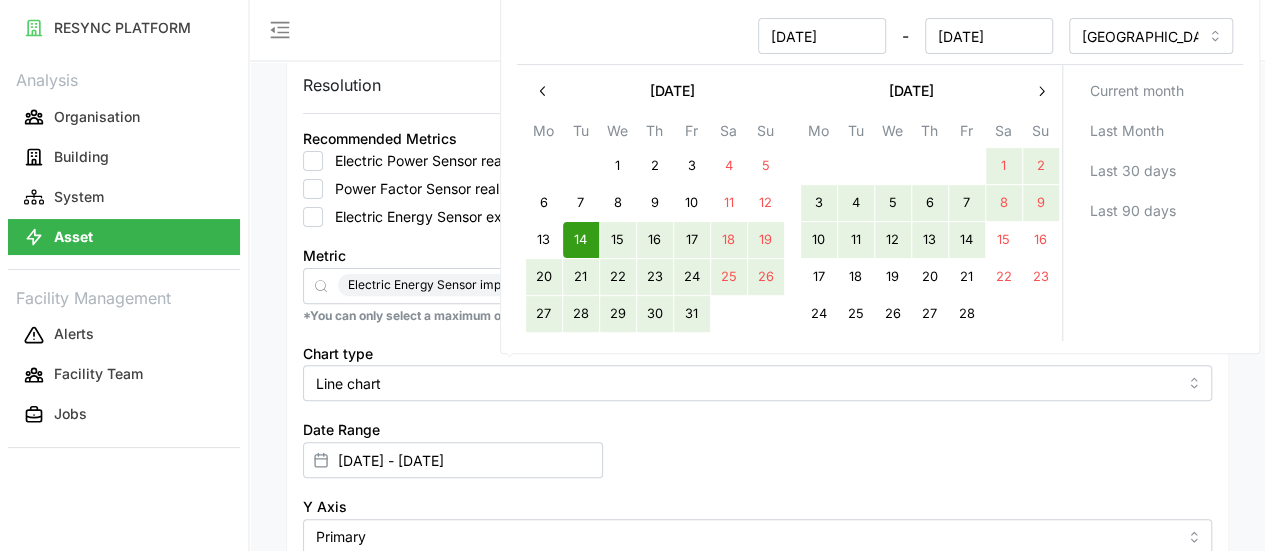 click on "14" at bounding box center [966, 241] 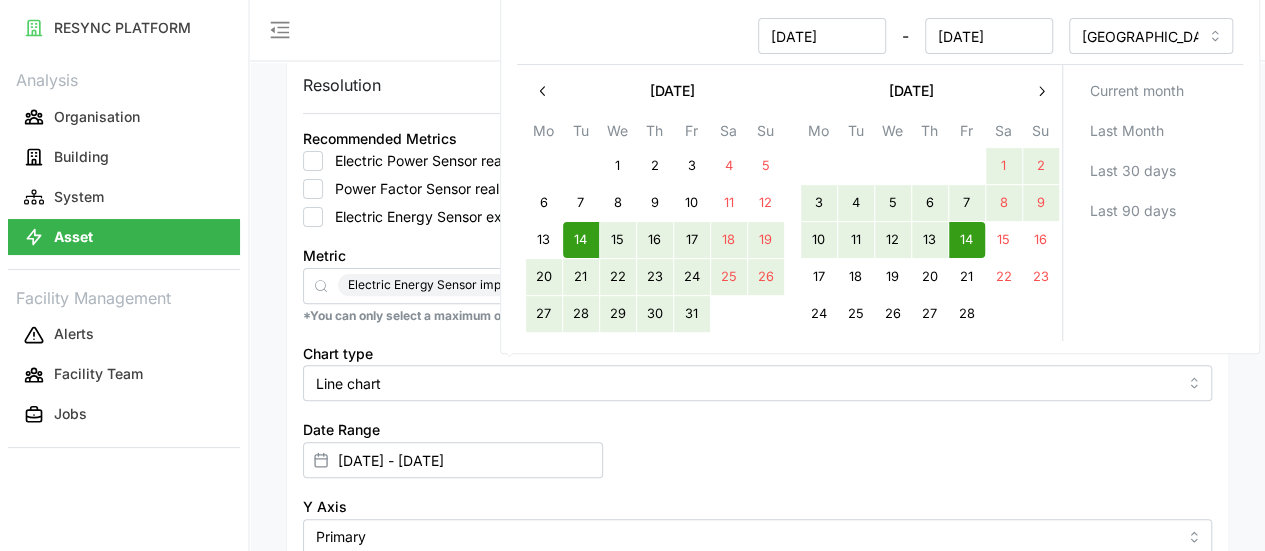 click on "Add secondary query" at bounding box center (757, 651) 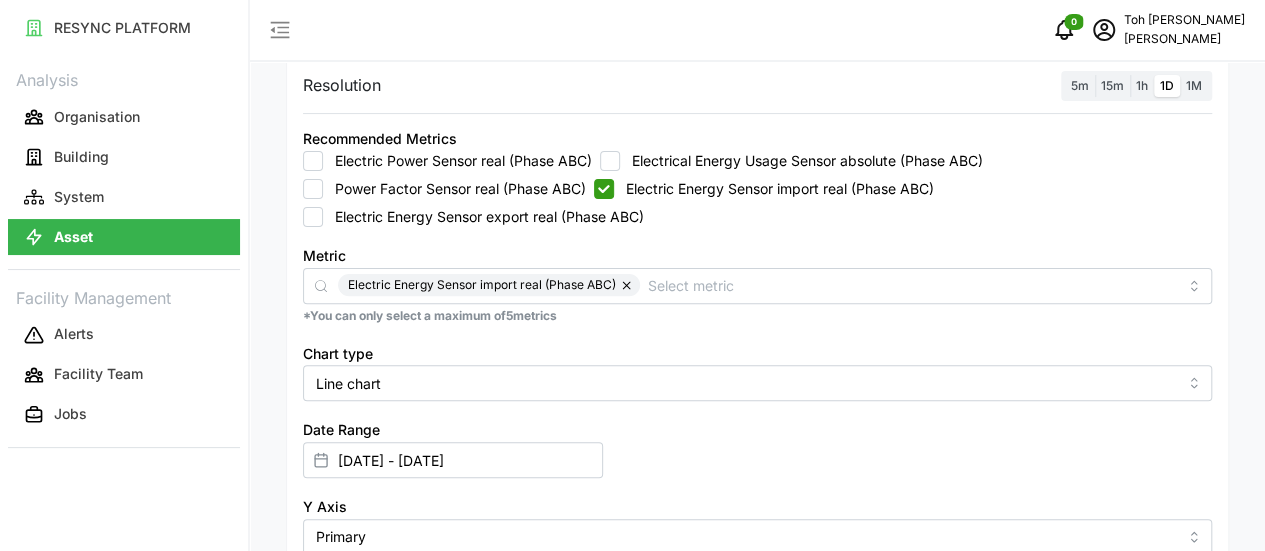 click on "Render chart" at bounding box center [366, 696] 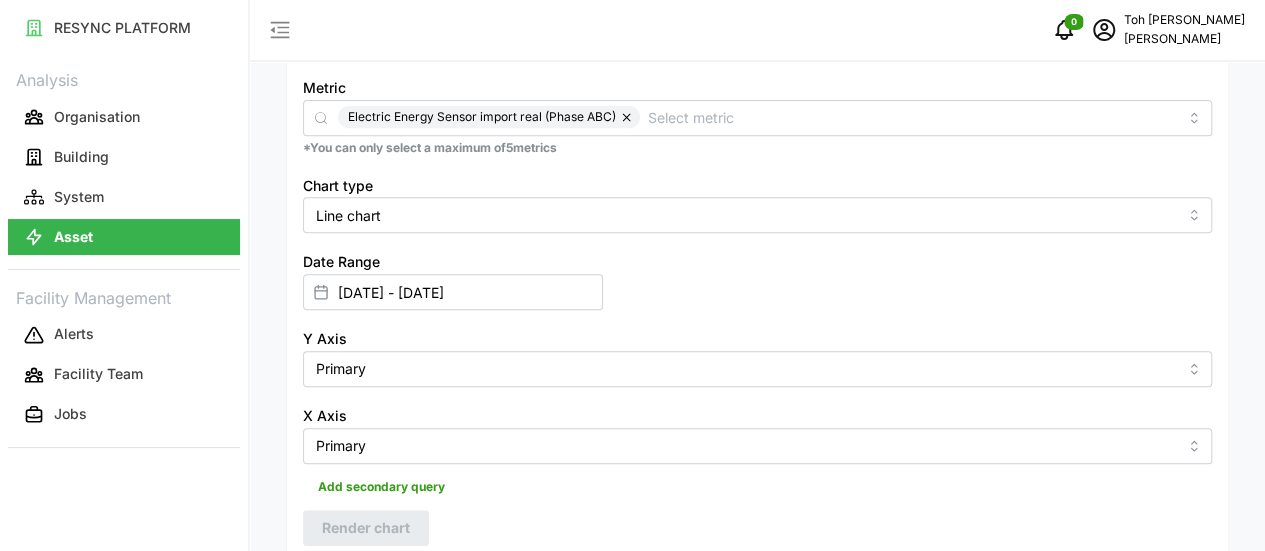 scroll, scrollTop: 597, scrollLeft: 0, axis: vertical 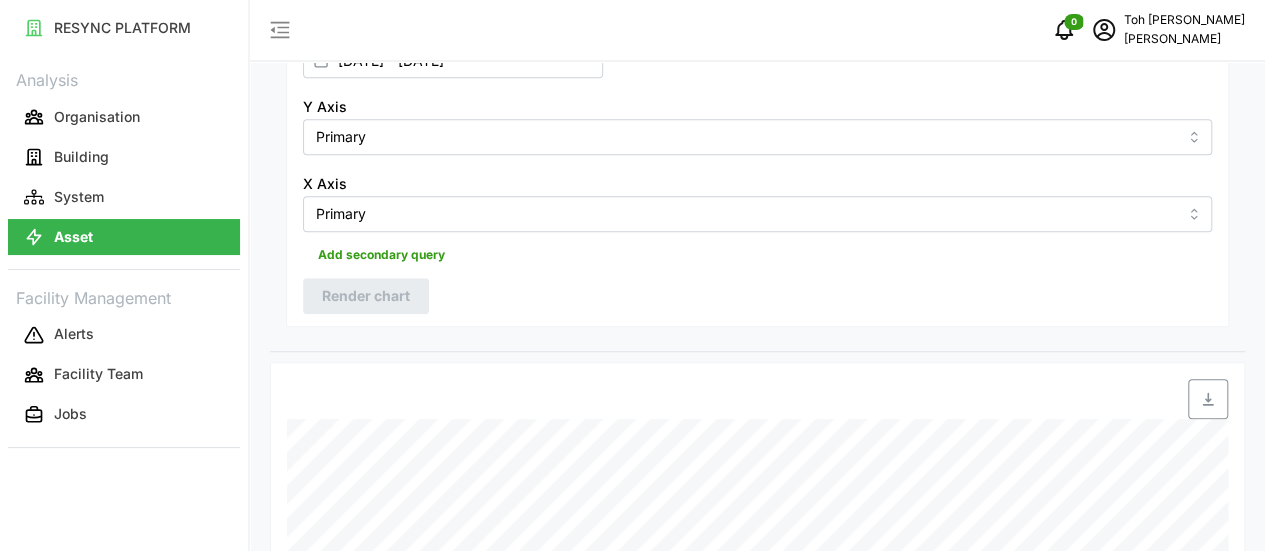 click 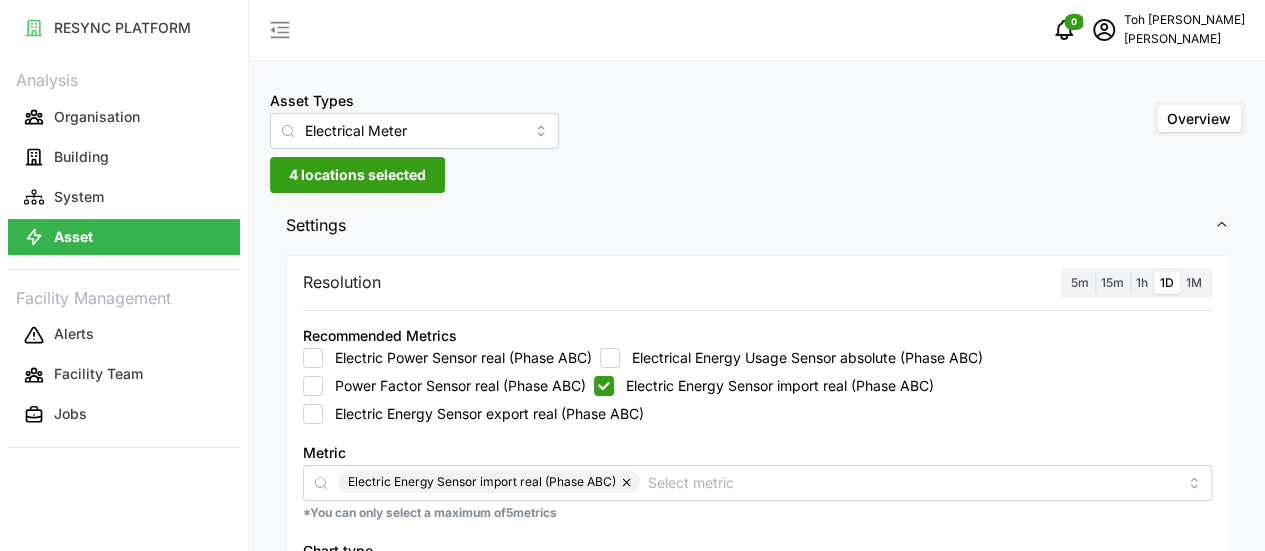 scroll, scrollTop: 300, scrollLeft: 0, axis: vertical 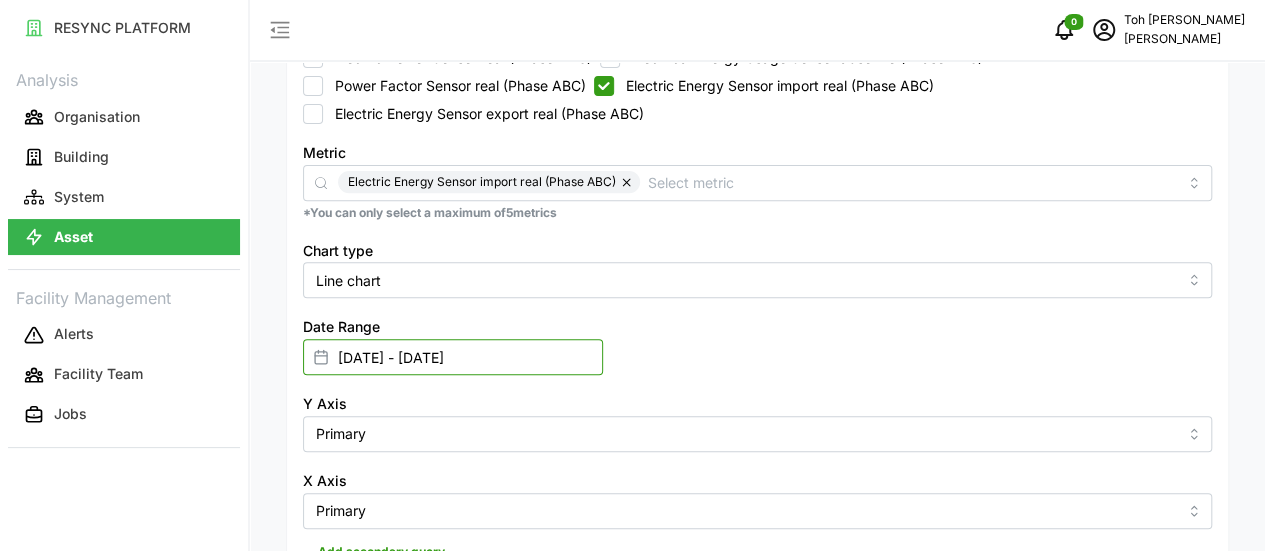 click on "[DATE] - [DATE]" at bounding box center (453, 357) 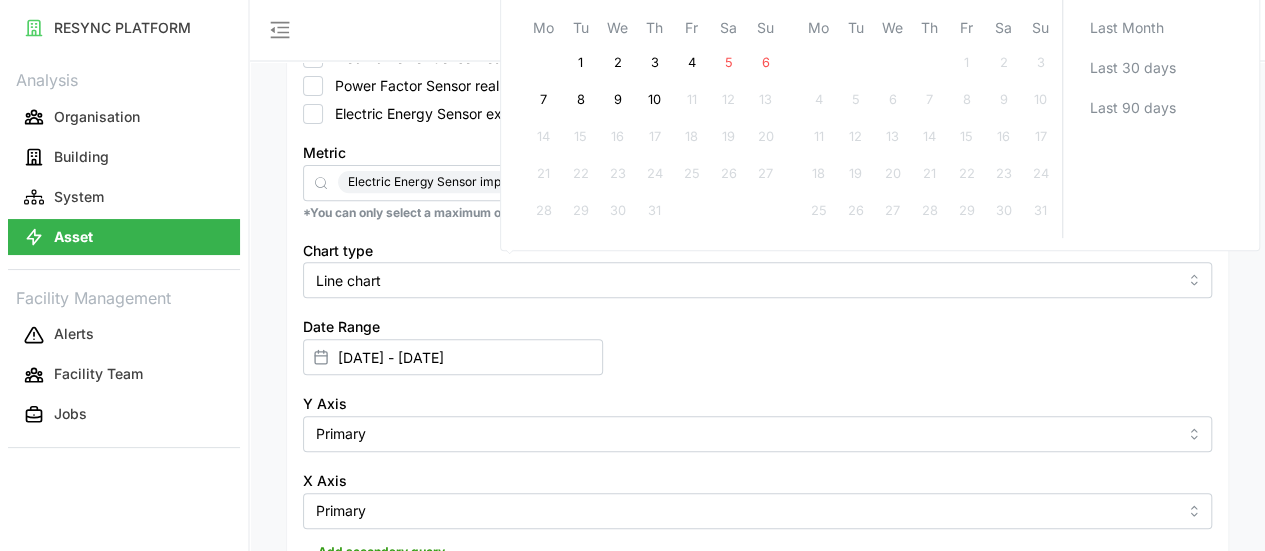 scroll, scrollTop: 100, scrollLeft: 0, axis: vertical 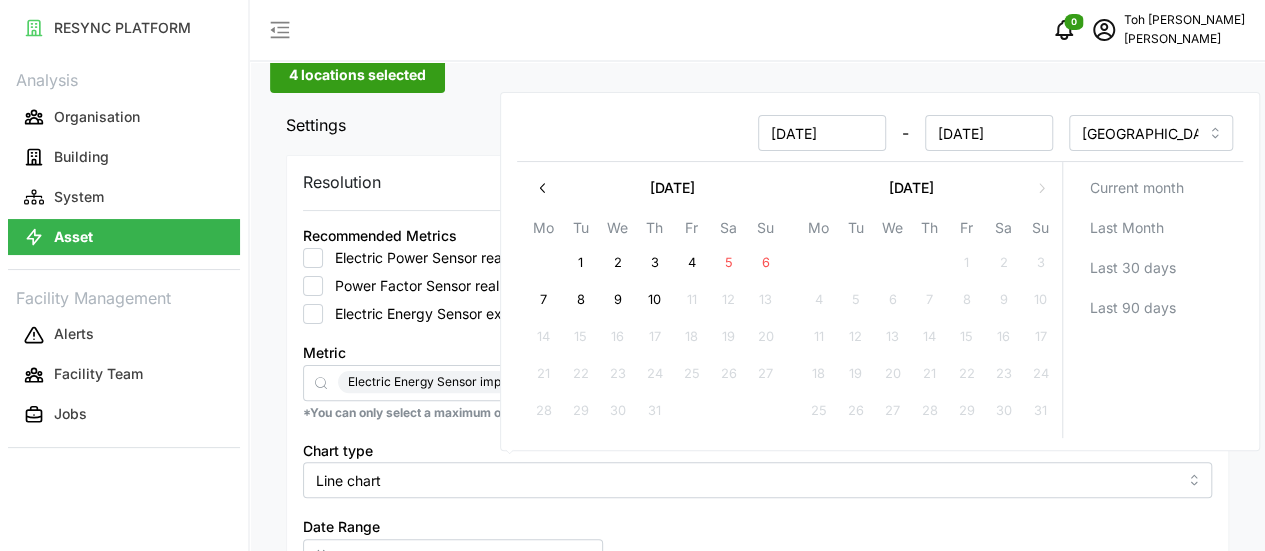 click 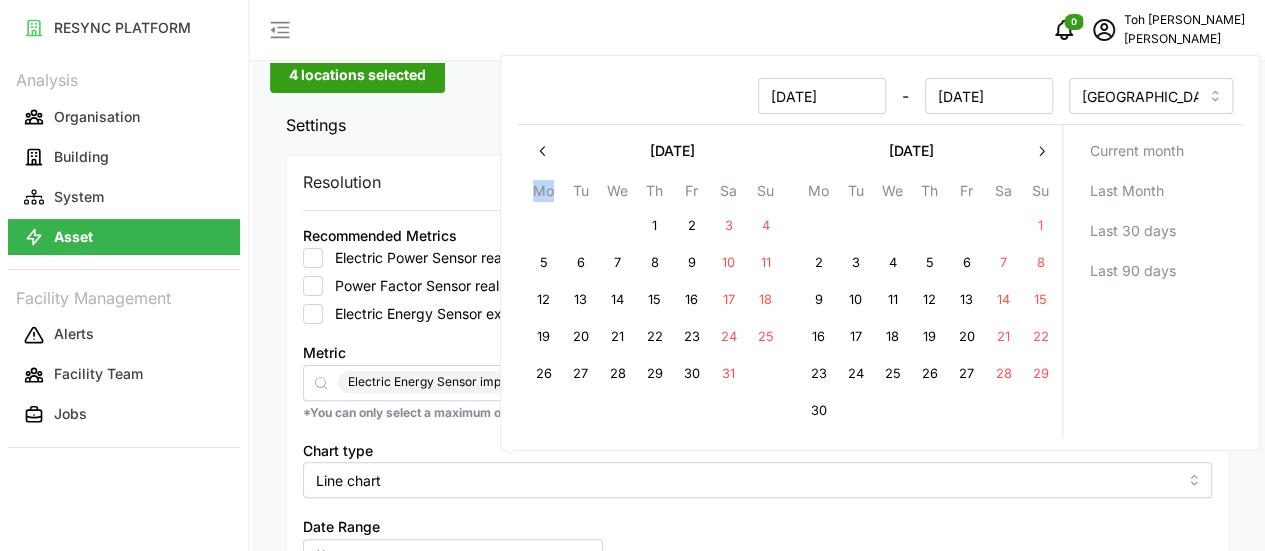 click on "Mo" at bounding box center (543, 193) 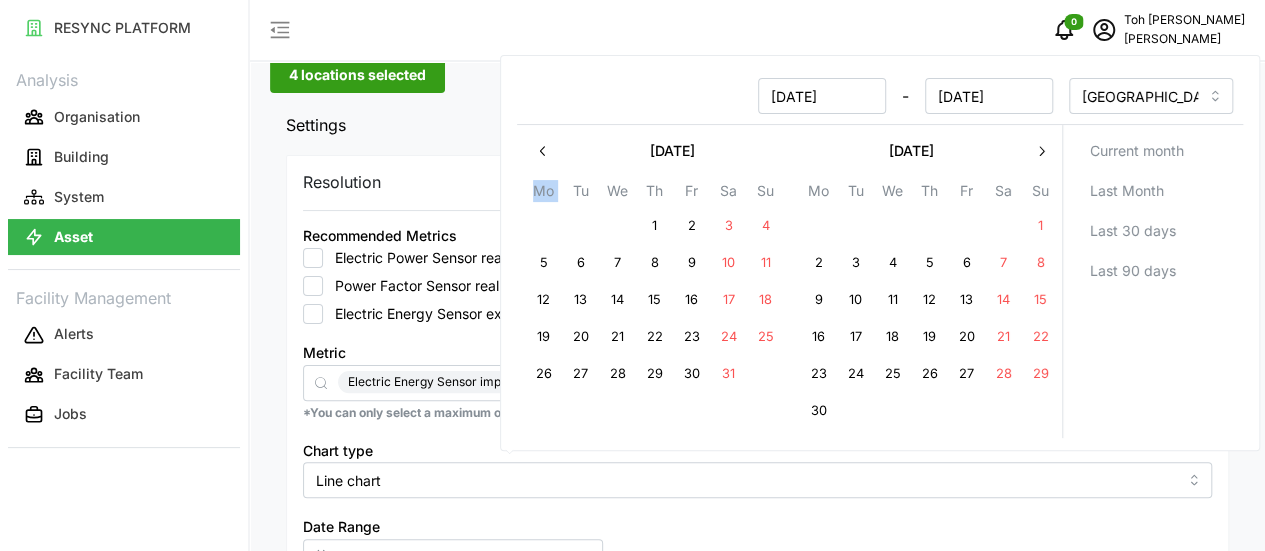 click on "Mo" at bounding box center [543, 193] 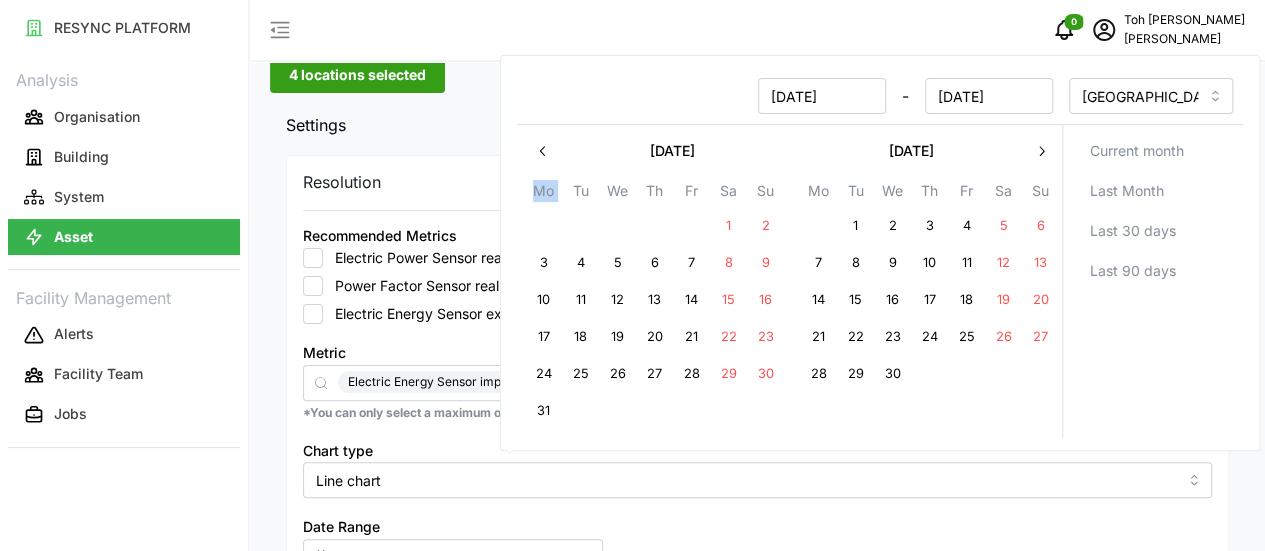 click at bounding box center (543, 151) 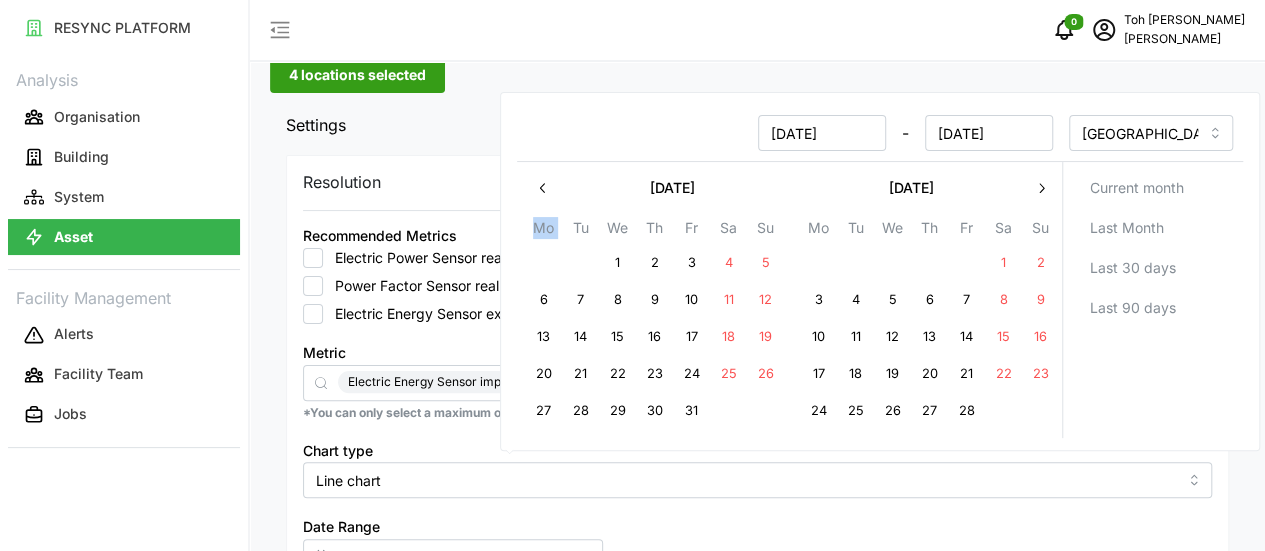 click at bounding box center (543, 188) 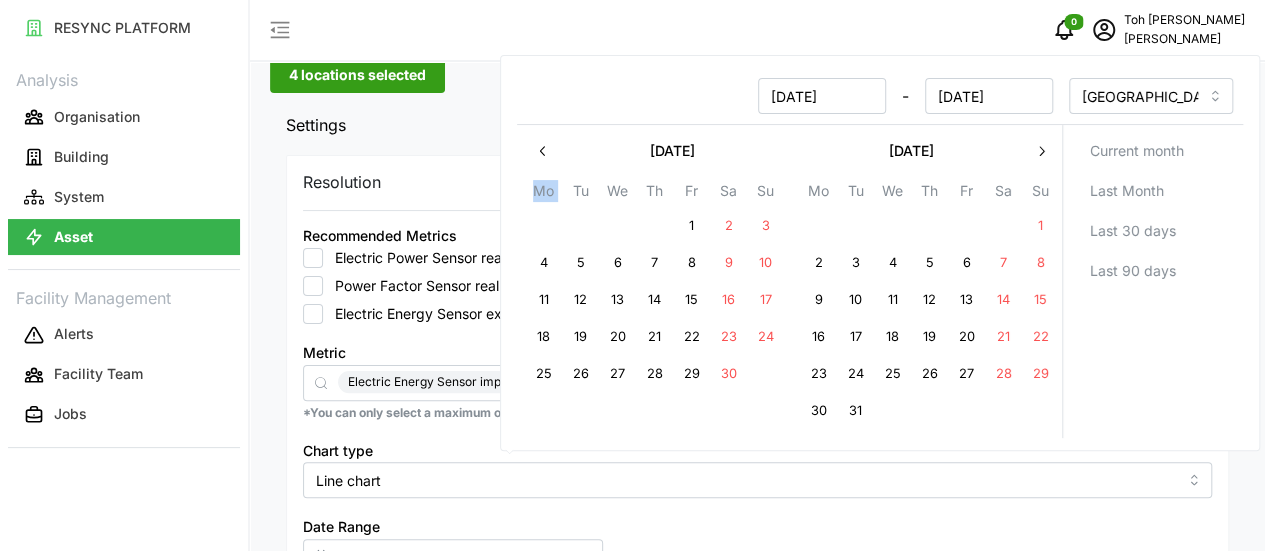 click on "14" at bounding box center [1003, 301] 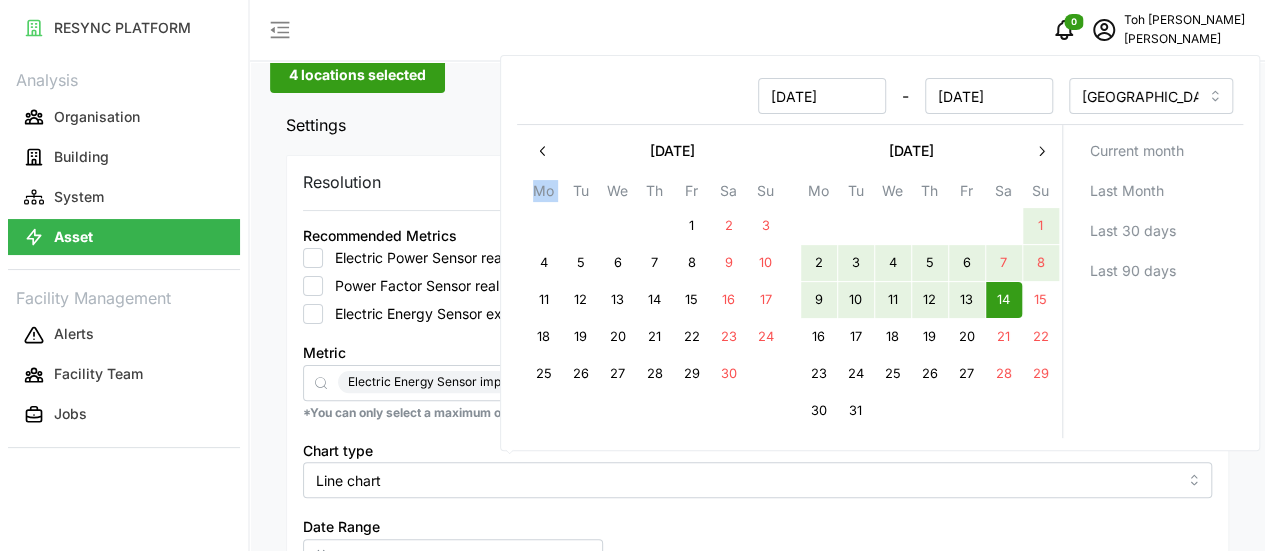 click 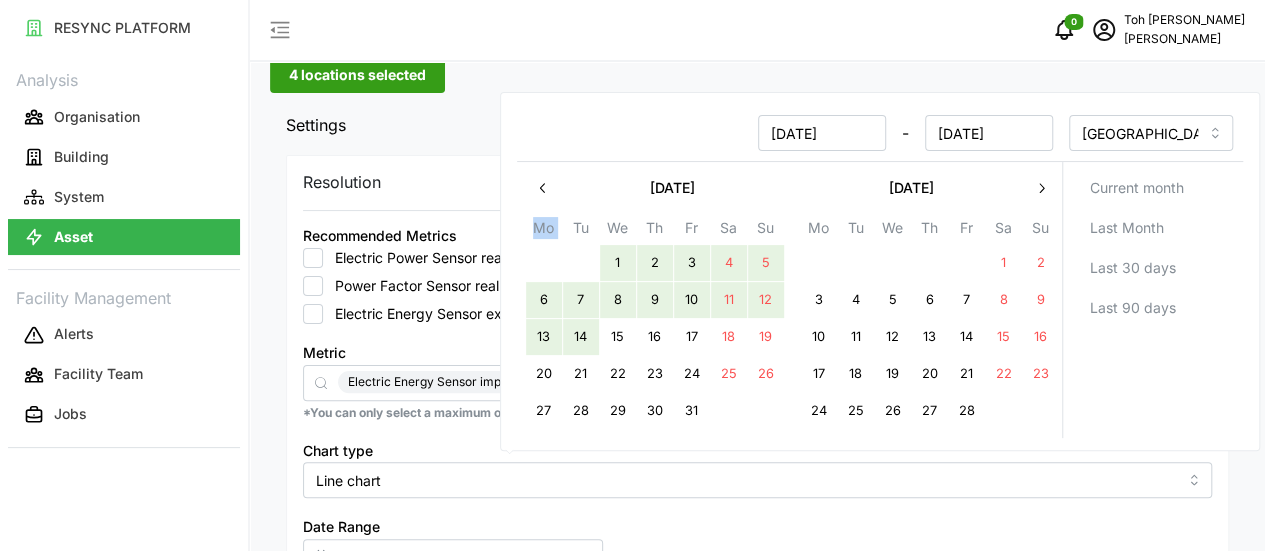 click on "14" at bounding box center (580, 338) 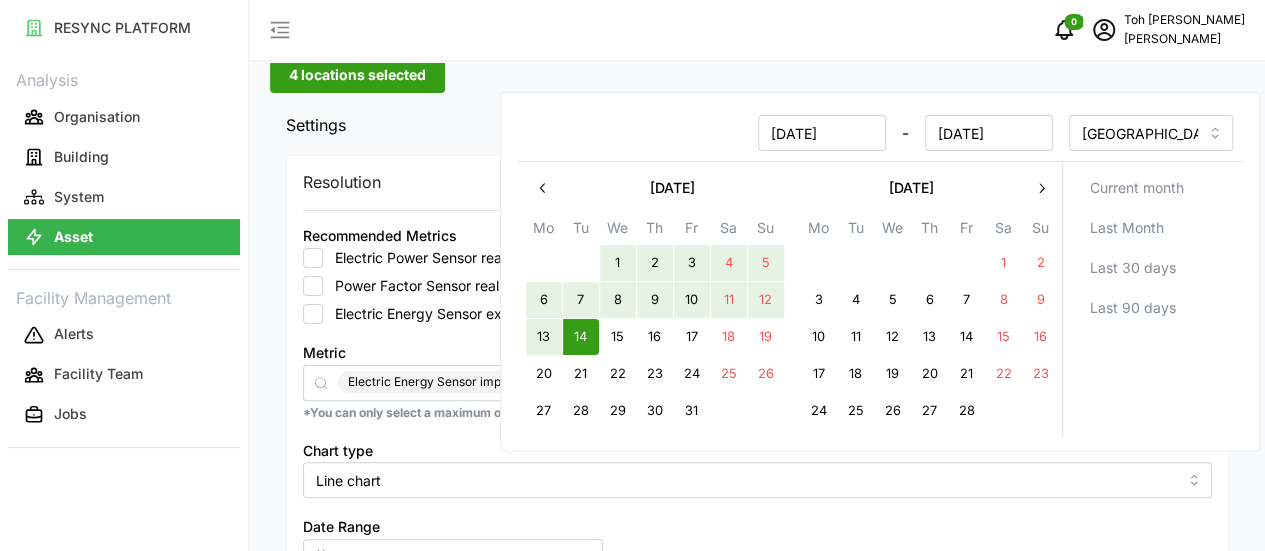 click on "Current month Last Month Last 30 days Last 90 days" at bounding box center [1152, 300] 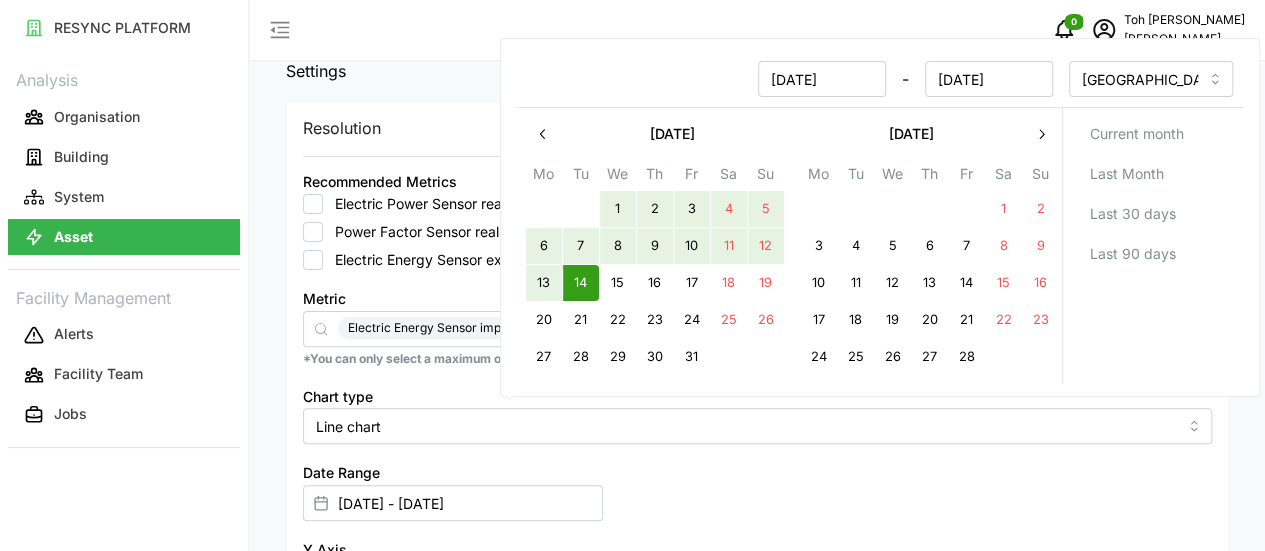 scroll, scrollTop: 200, scrollLeft: 0, axis: vertical 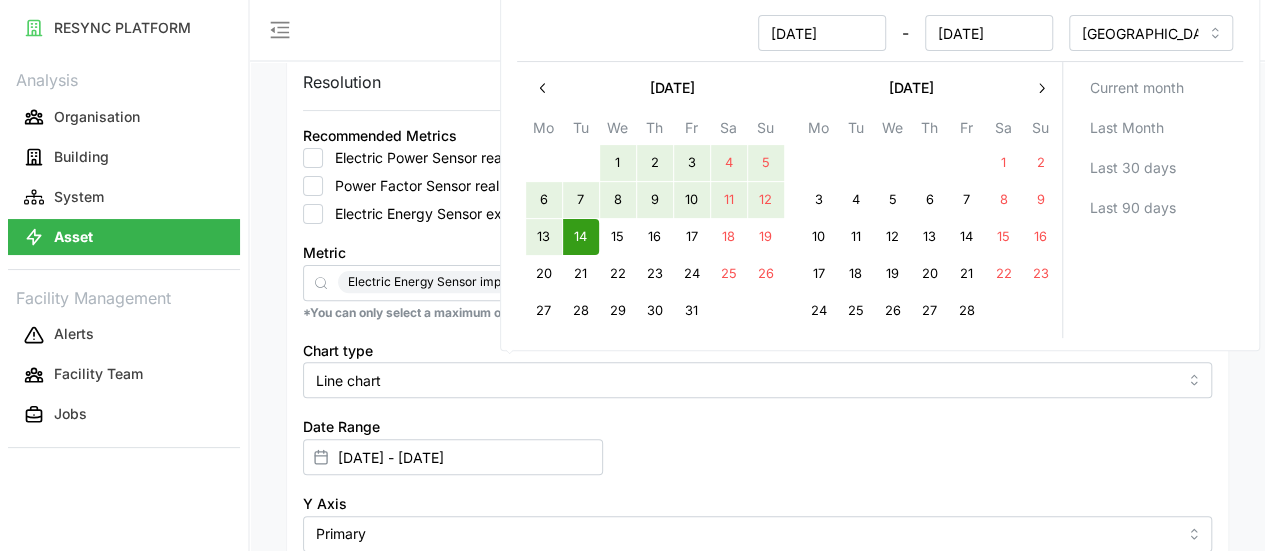 click on "Resolution 5m 15m 1h 1D 1M Recommended Metrics Electric Power Sensor real (Phase ABC) Electrical Energy Usage Sensor absolute (Phase ABC) Power Factor Sensor real (Phase ABC) Electric Energy Sensor import real (Phase ABC) Electric Energy Sensor export real (Phase ABC) Metric Electric Energy Sensor import real (Phase ABC) *You can only select a maximum of  5  metrics Chart type Line chart Date Range [DATE] - [DATE] Y Axis Primary X Axis Primary Add secondary query Render chart" at bounding box center (757, 389) 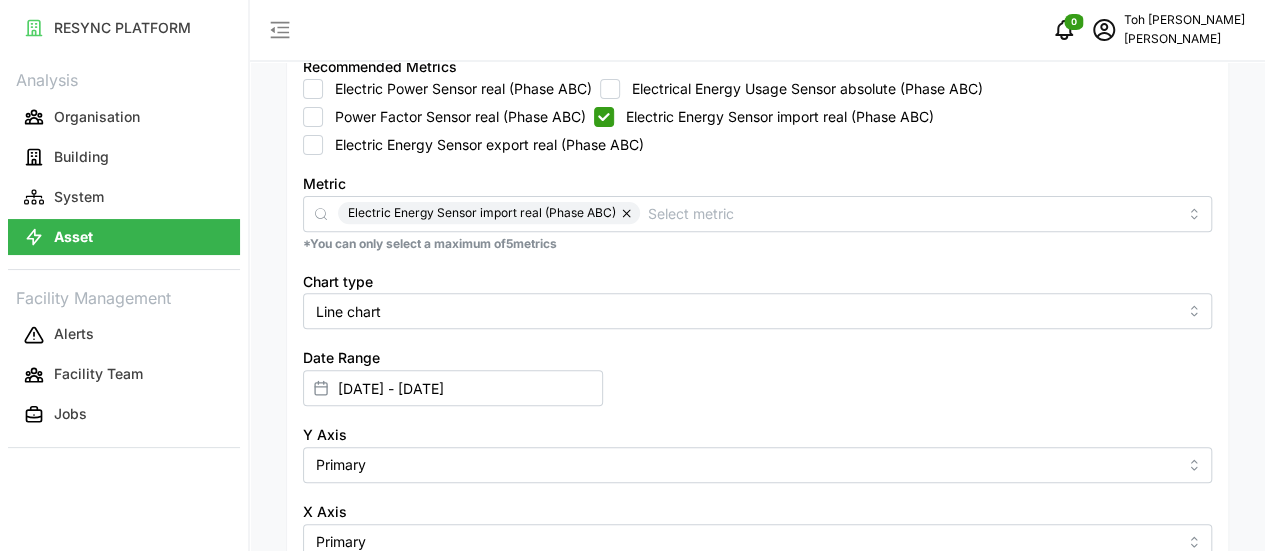 scroll, scrollTop: 300, scrollLeft: 0, axis: vertical 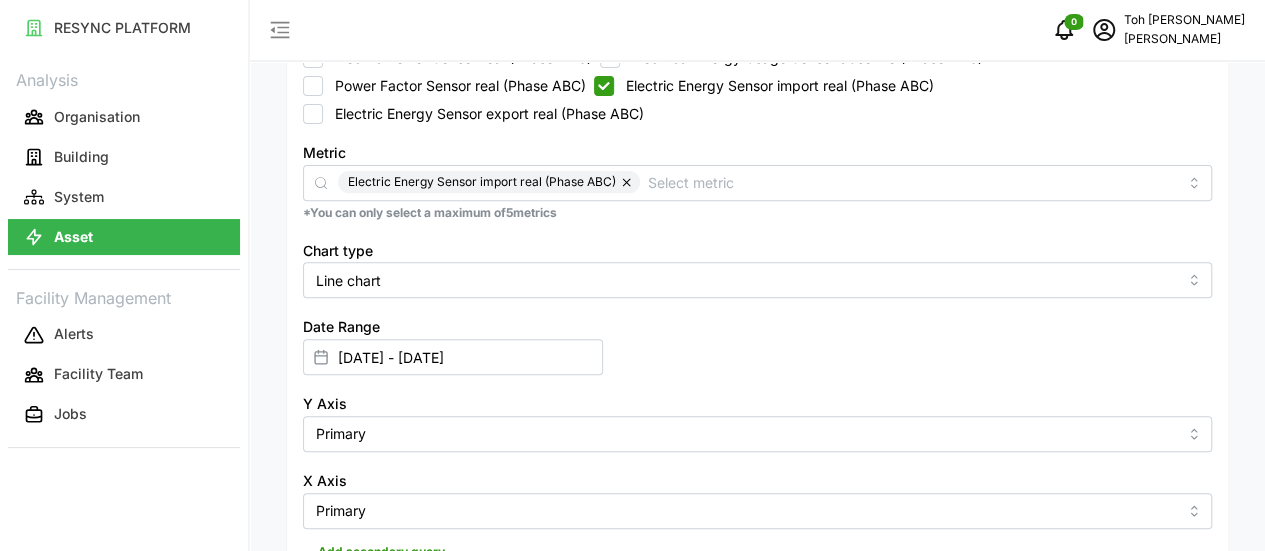 click on "Render chart" at bounding box center (366, 593) 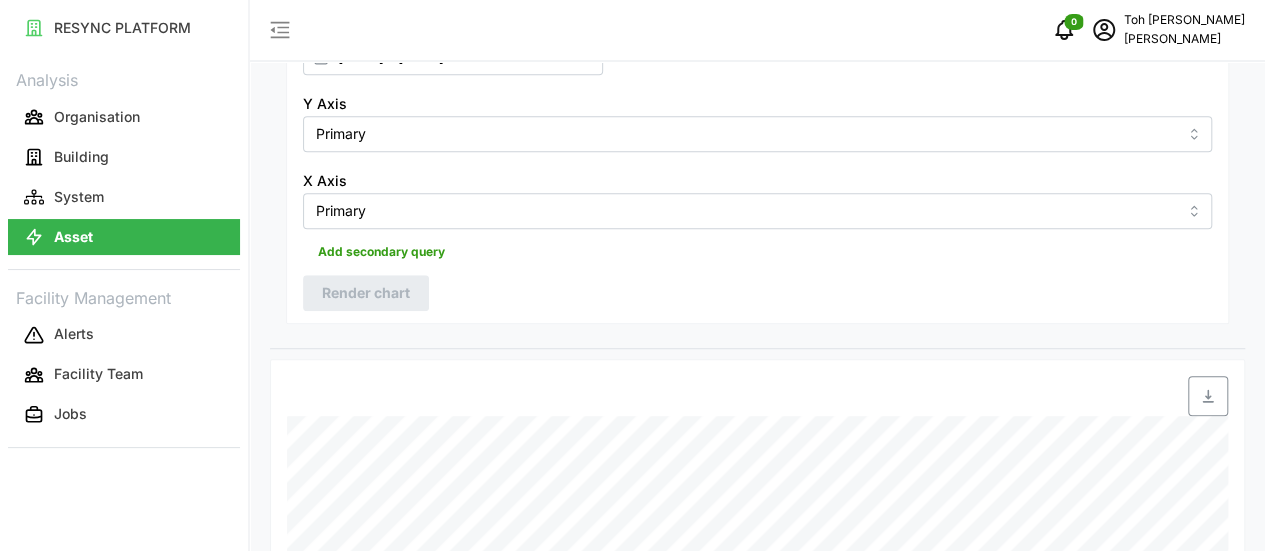 scroll, scrollTop: 697, scrollLeft: 0, axis: vertical 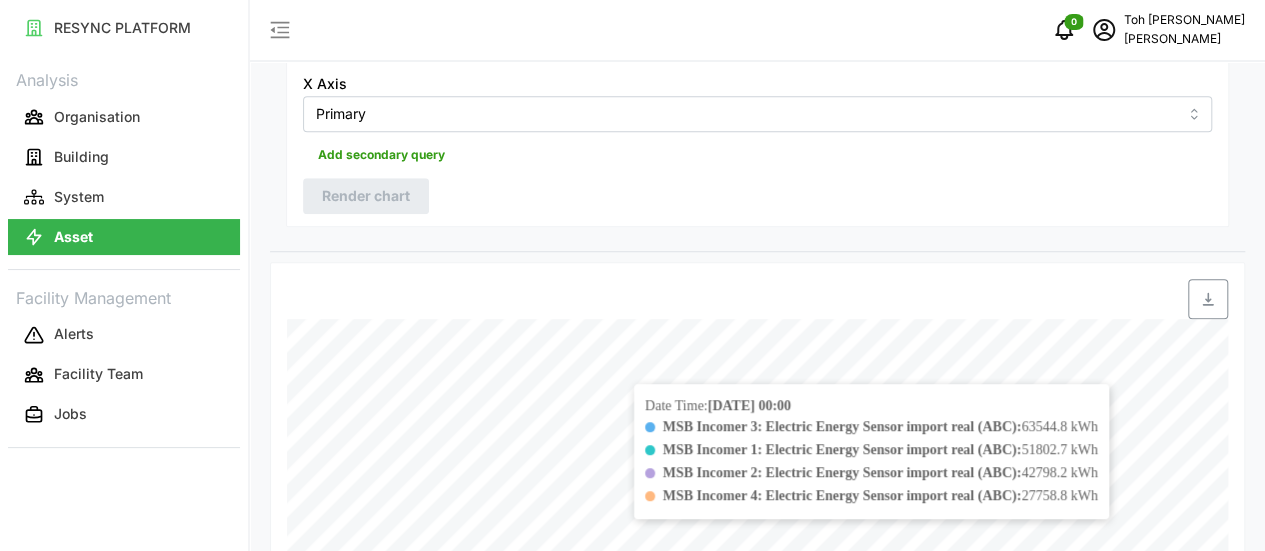 click 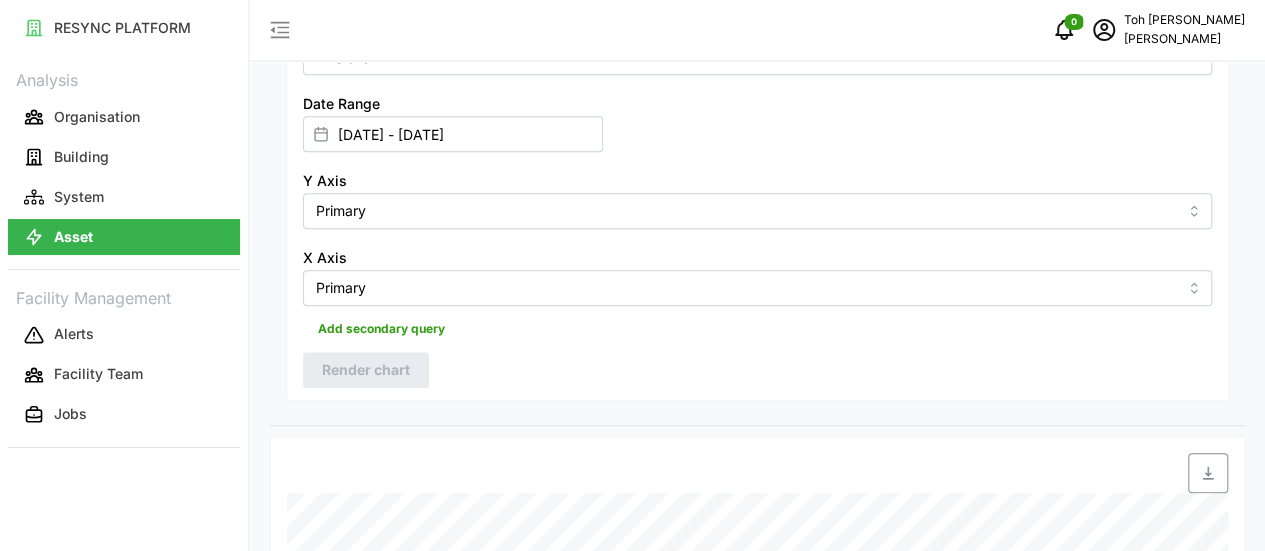 scroll, scrollTop: 497, scrollLeft: 0, axis: vertical 